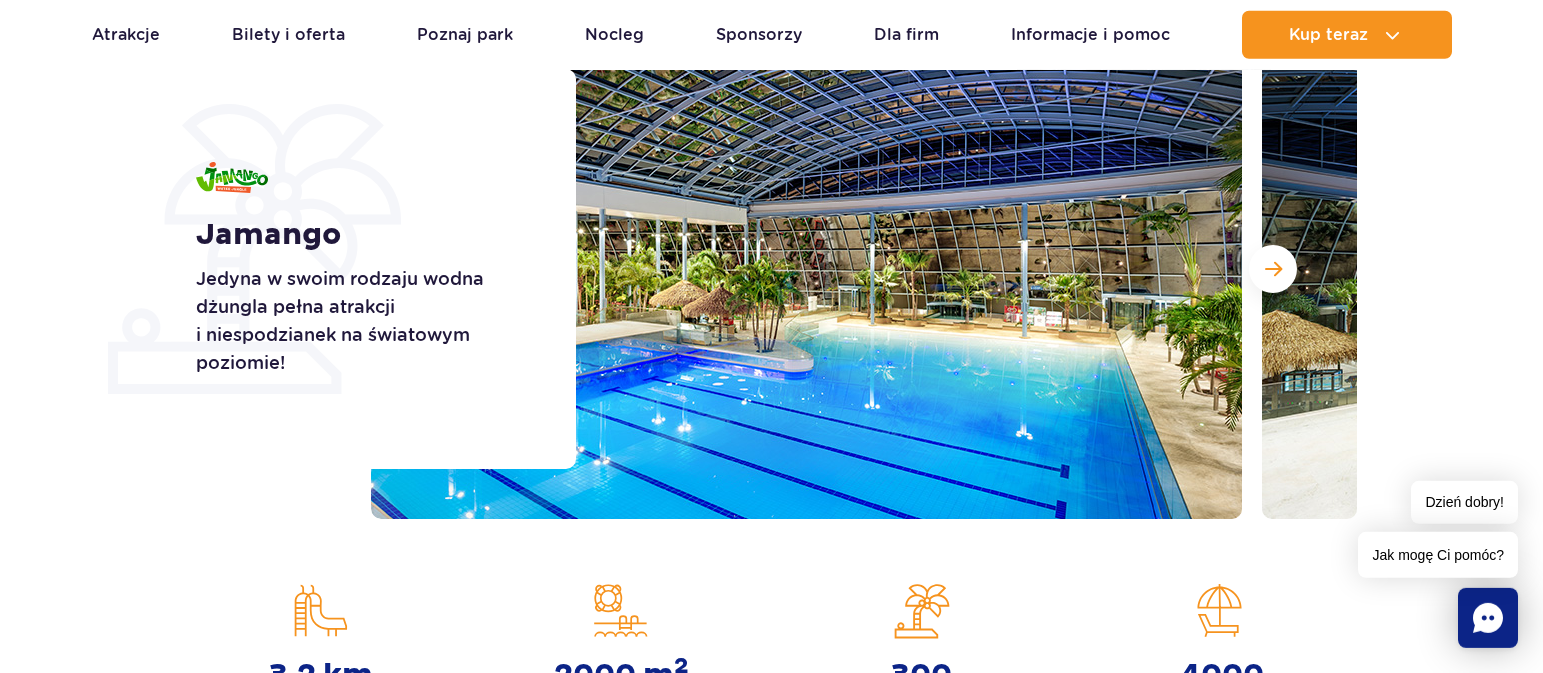 scroll, scrollTop: 306, scrollLeft: 0, axis: vertical 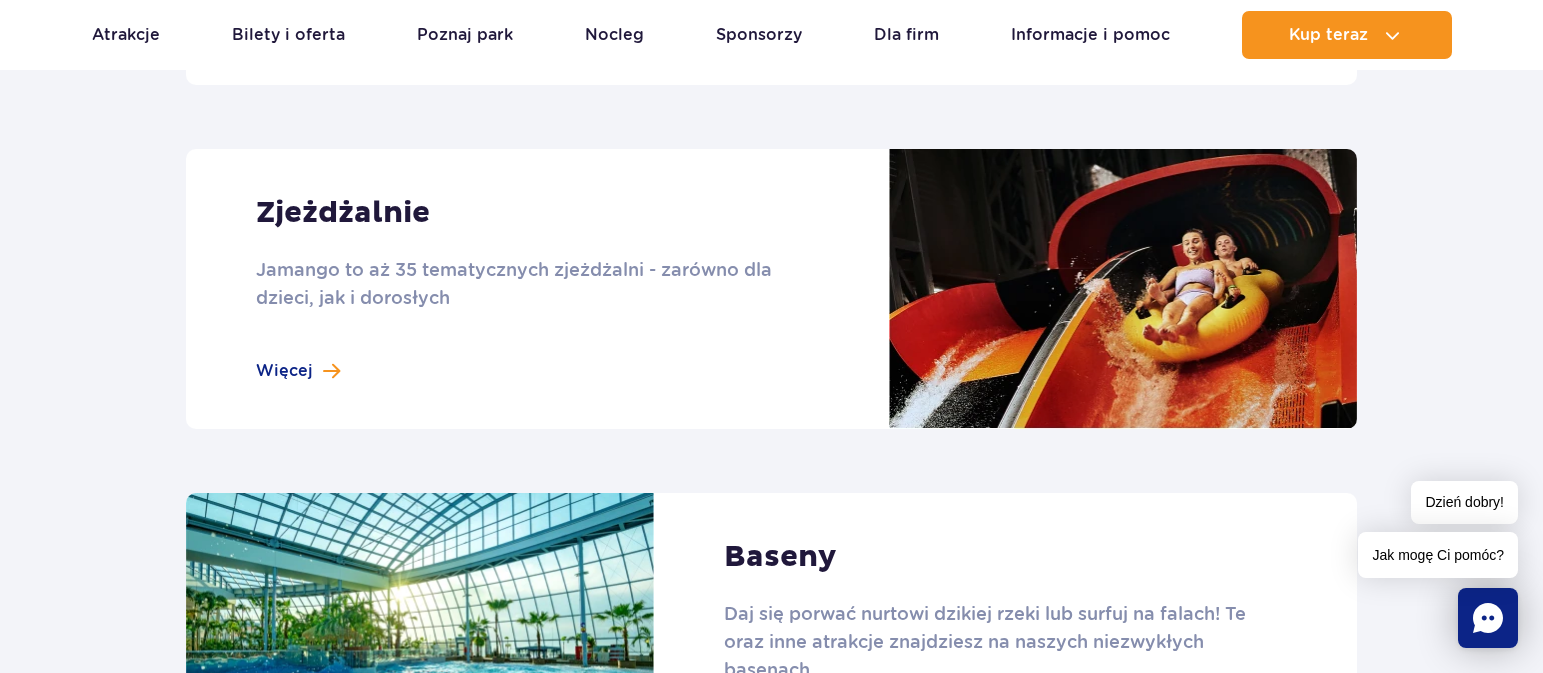 click at bounding box center (771, 289) 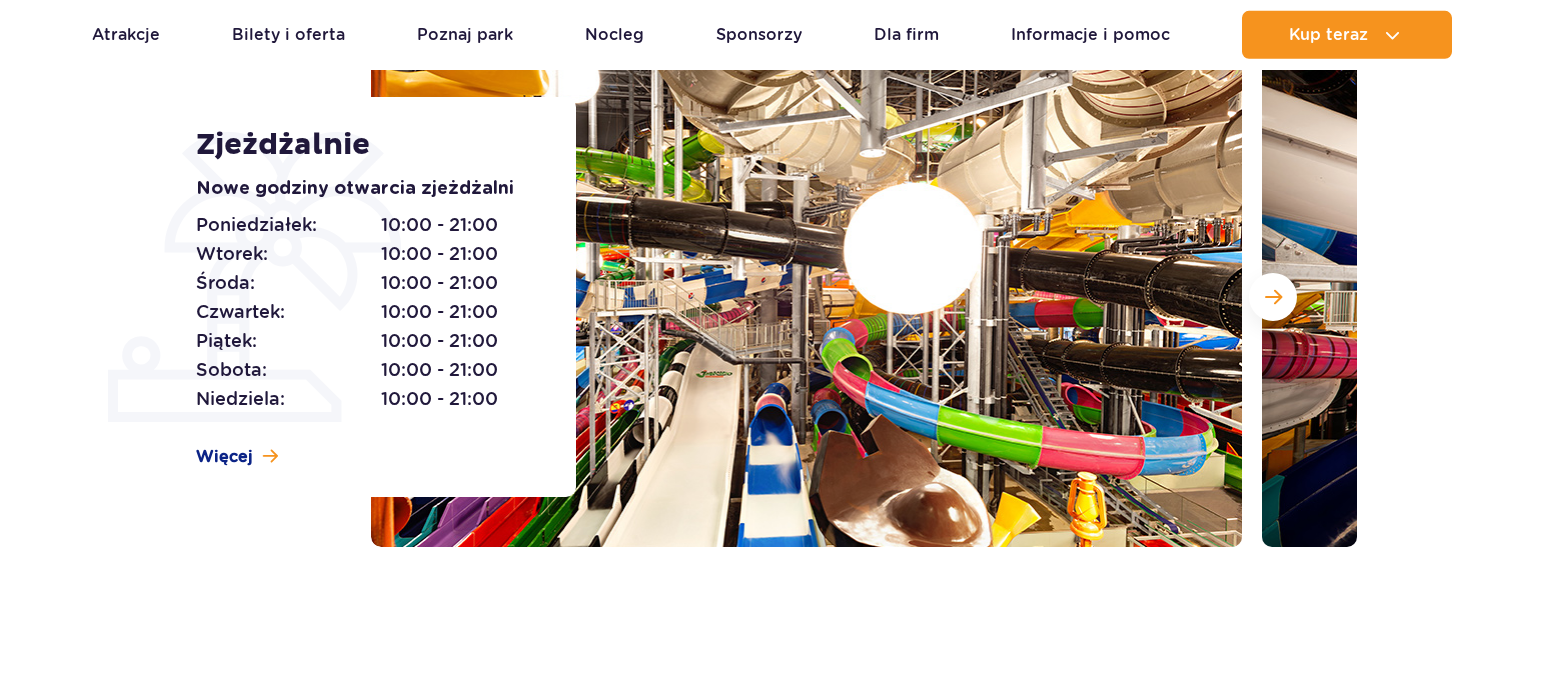 scroll, scrollTop: 306, scrollLeft: 0, axis: vertical 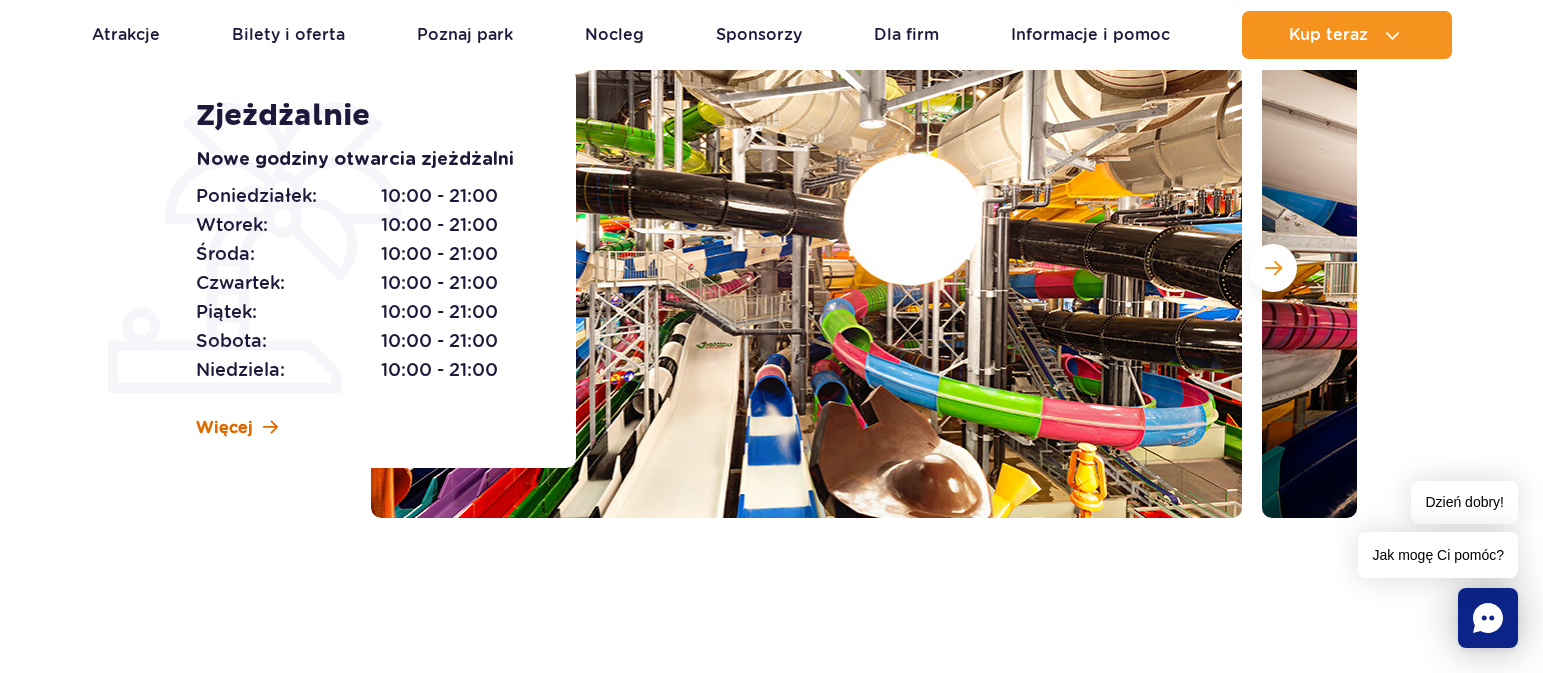 click on "Więcej" at bounding box center [224, 428] 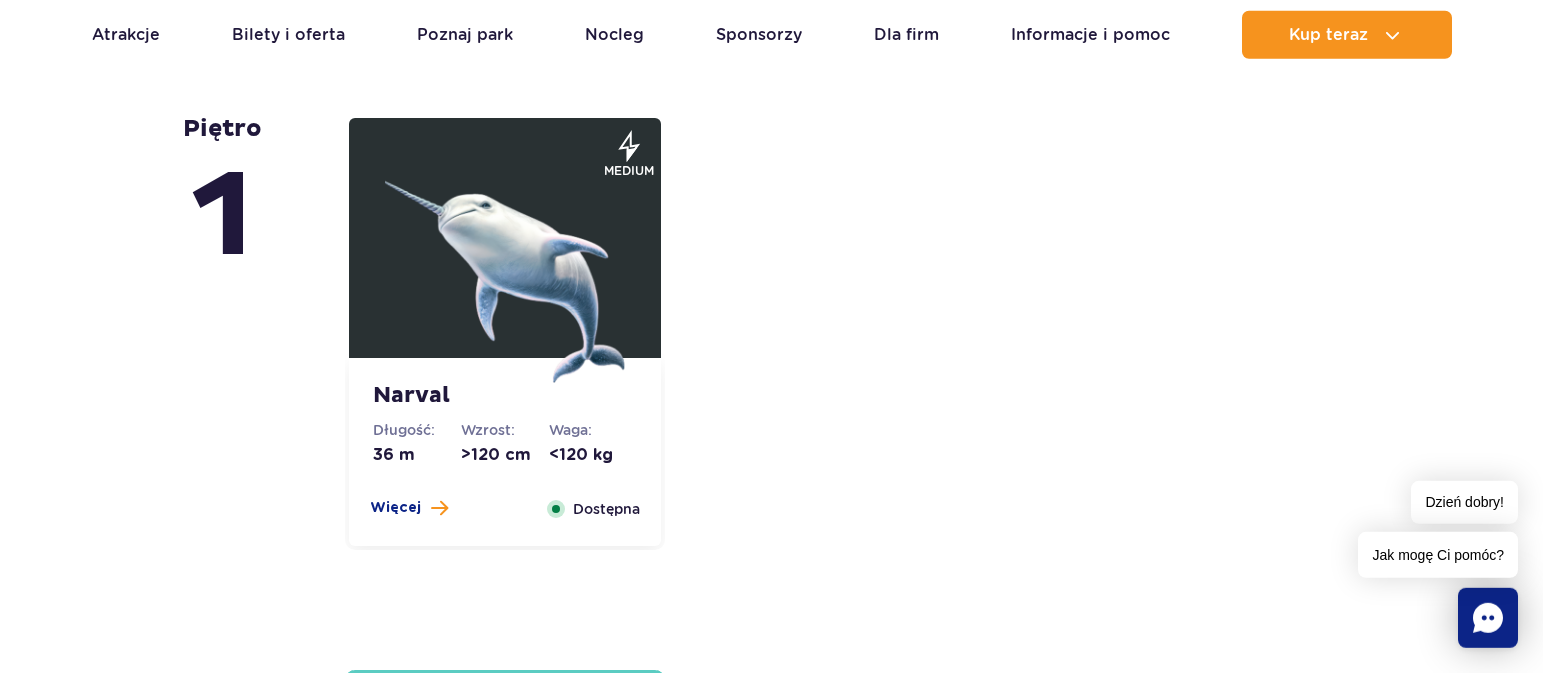 scroll, scrollTop: 4578, scrollLeft: 0, axis: vertical 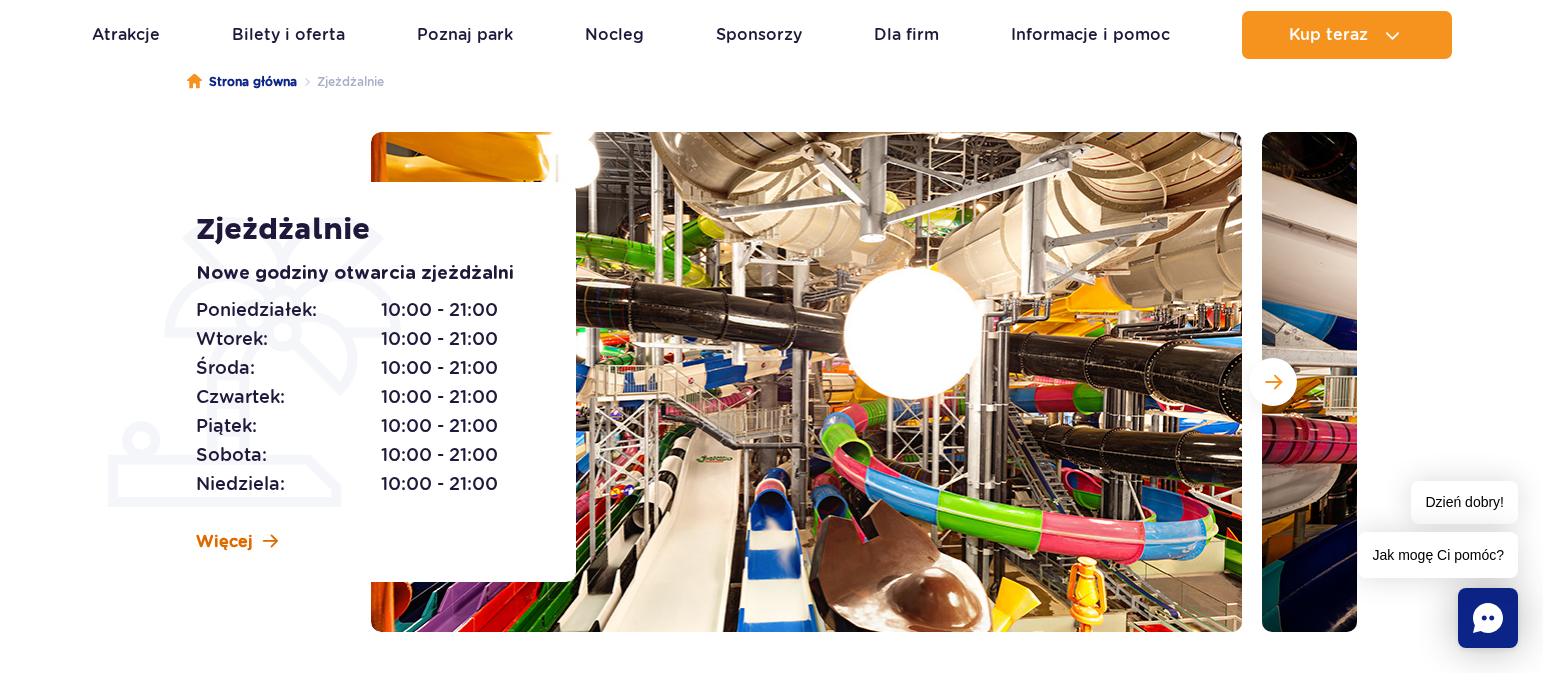 click on "Więcej" at bounding box center [224, 542] 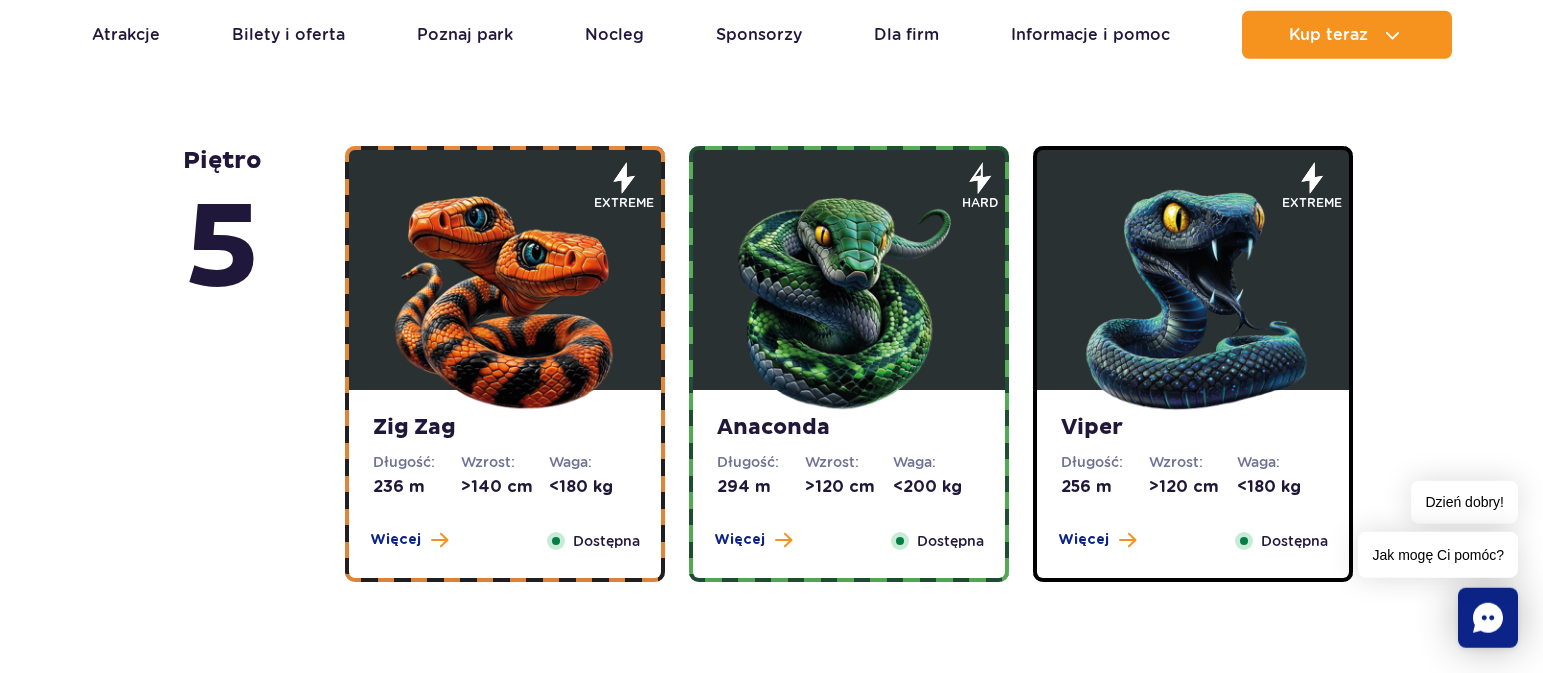 scroll, scrollTop: 1416, scrollLeft: 0, axis: vertical 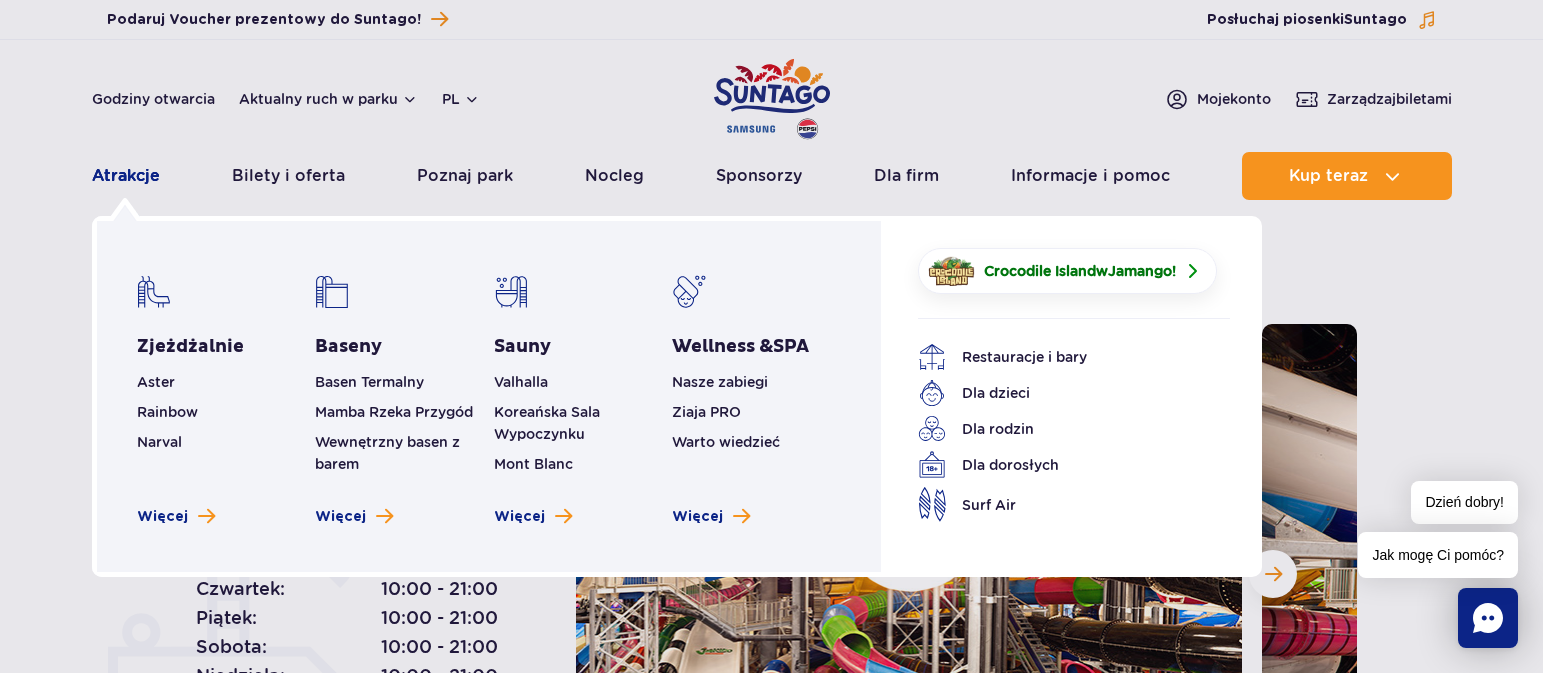 click on "Atrakcje" at bounding box center (126, 176) 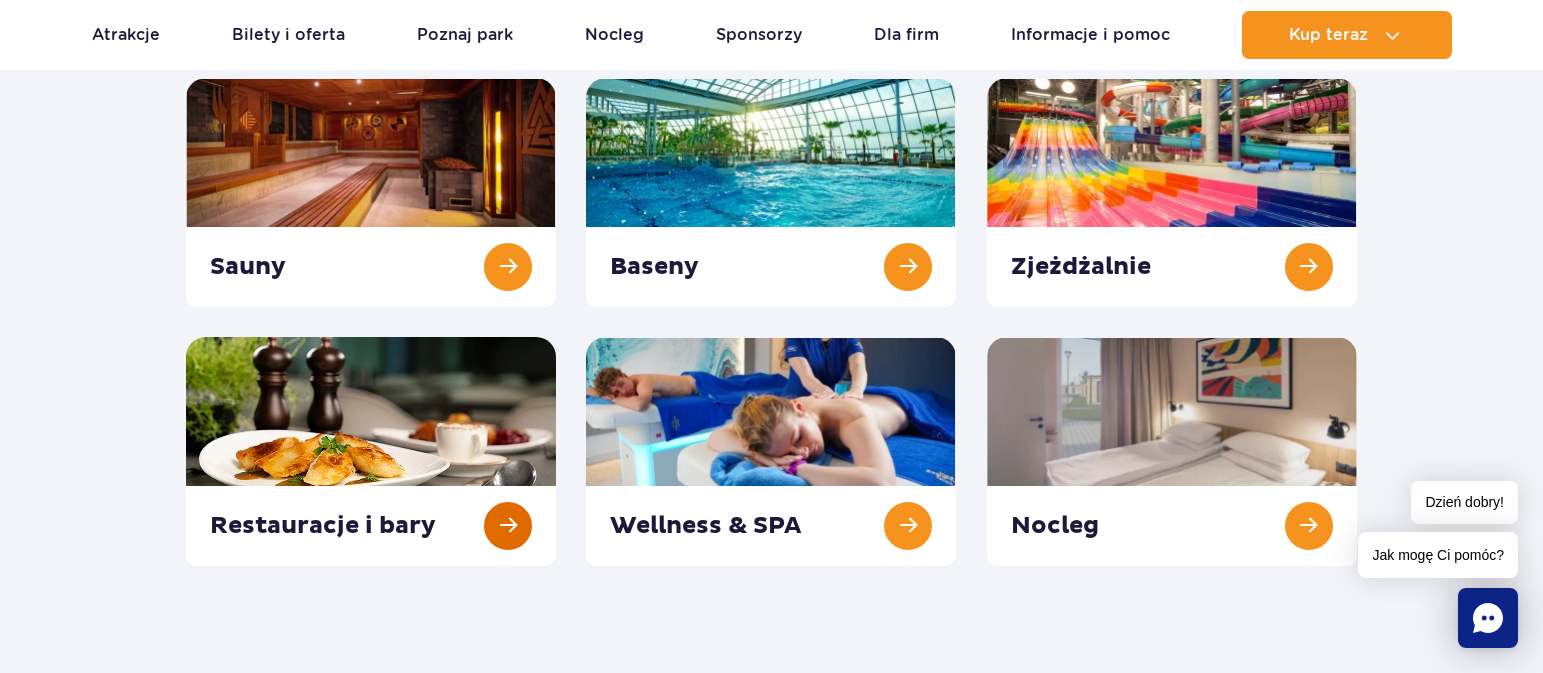 scroll, scrollTop: 0, scrollLeft: 0, axis: both 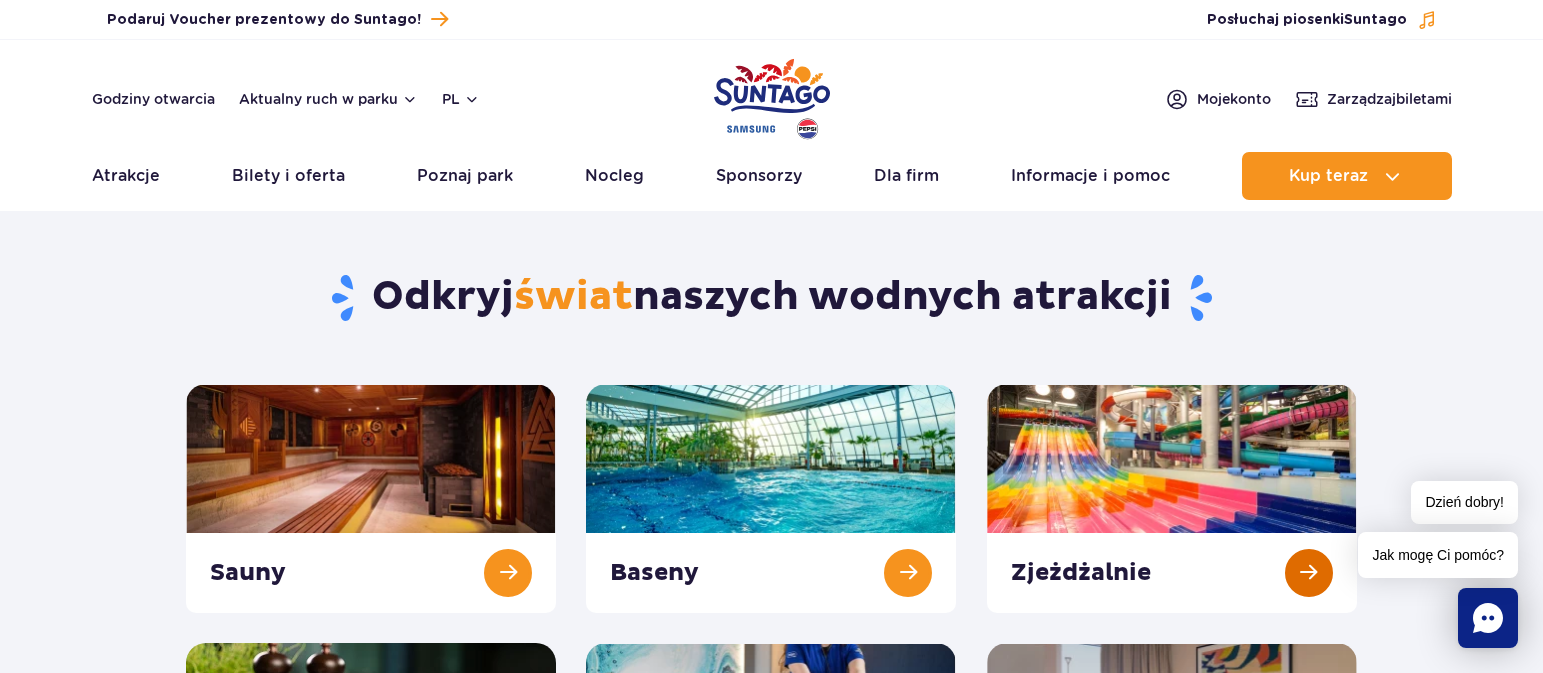 click at bounding box center (1172, 498) 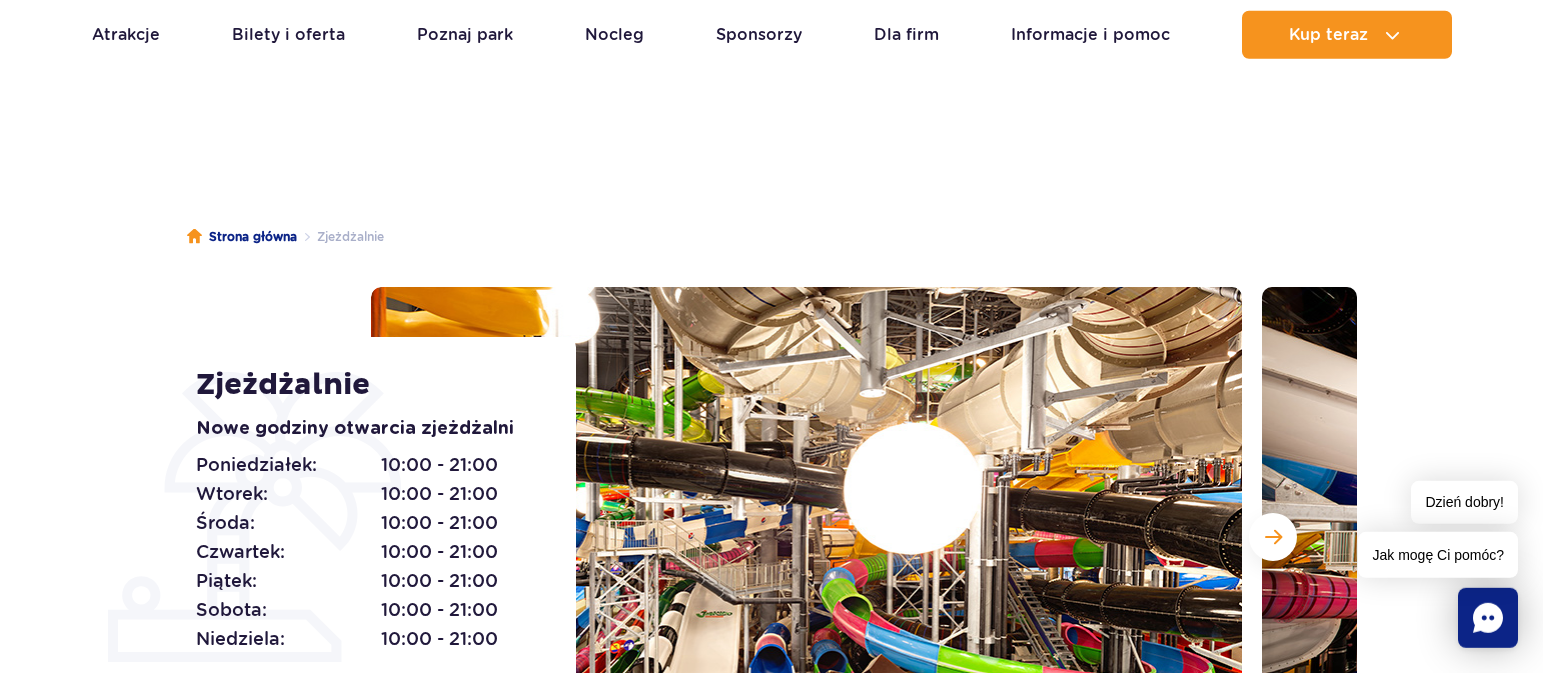 scroll, scrollTop: 0, scrollLeft: 0, axis: both 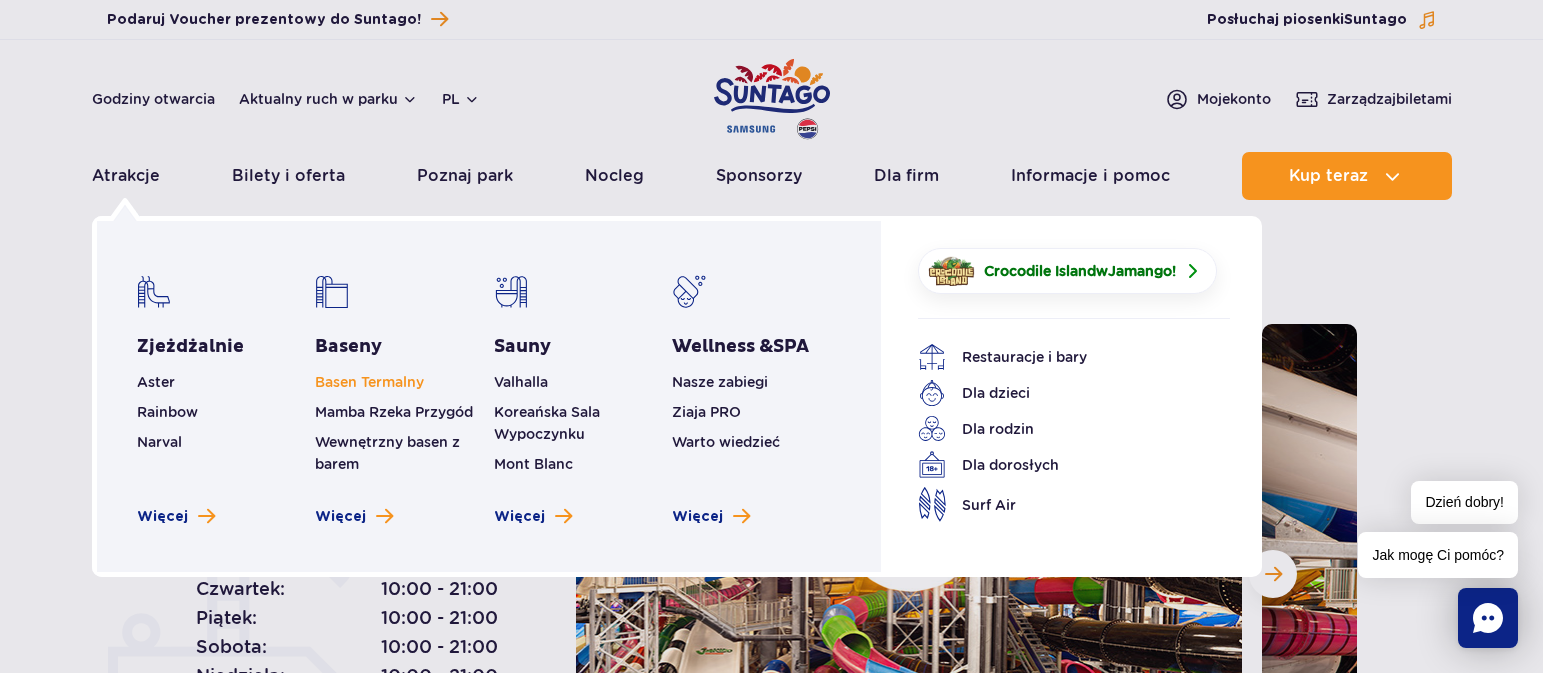 click on "Basen Termalny" at bounding box center (369, 382) 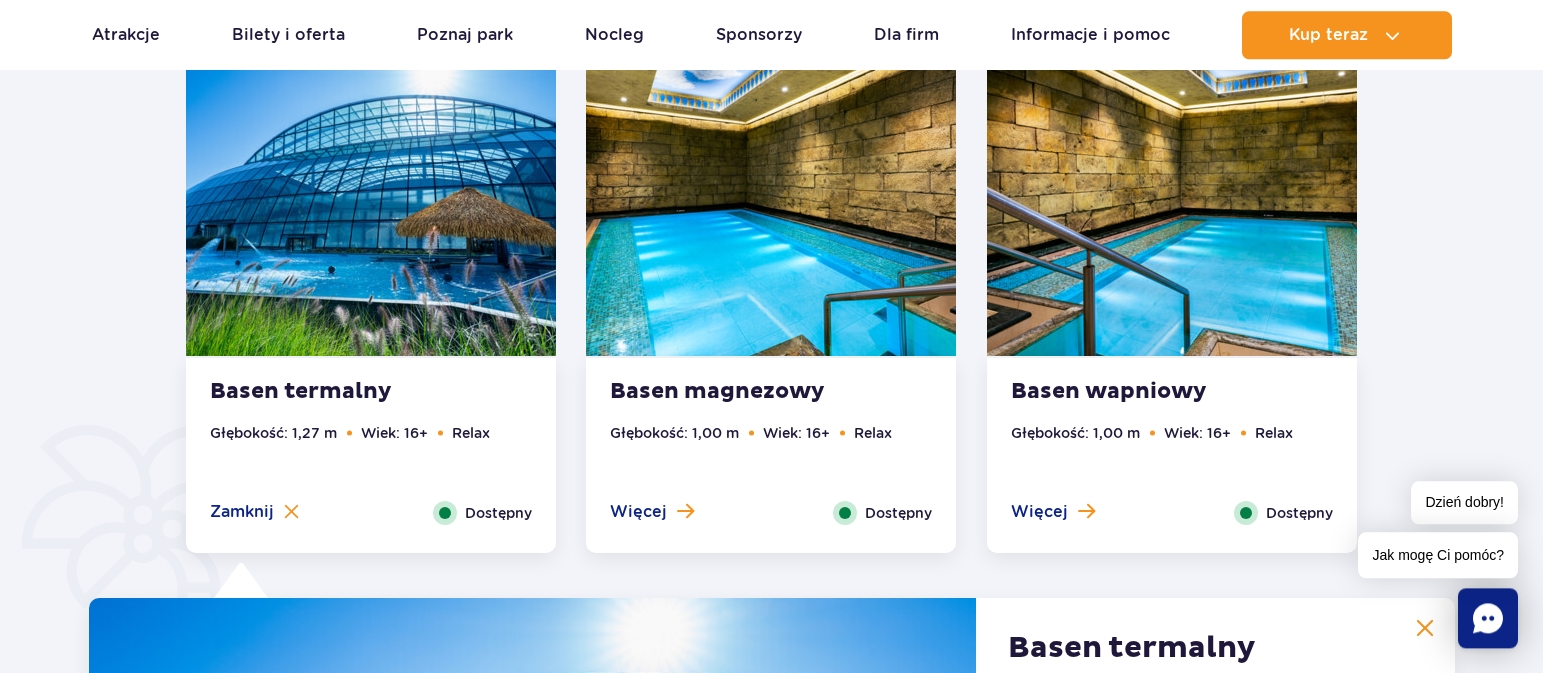 scroll, scrollTop: 1165, scrollLeft: 0, axis: vertical 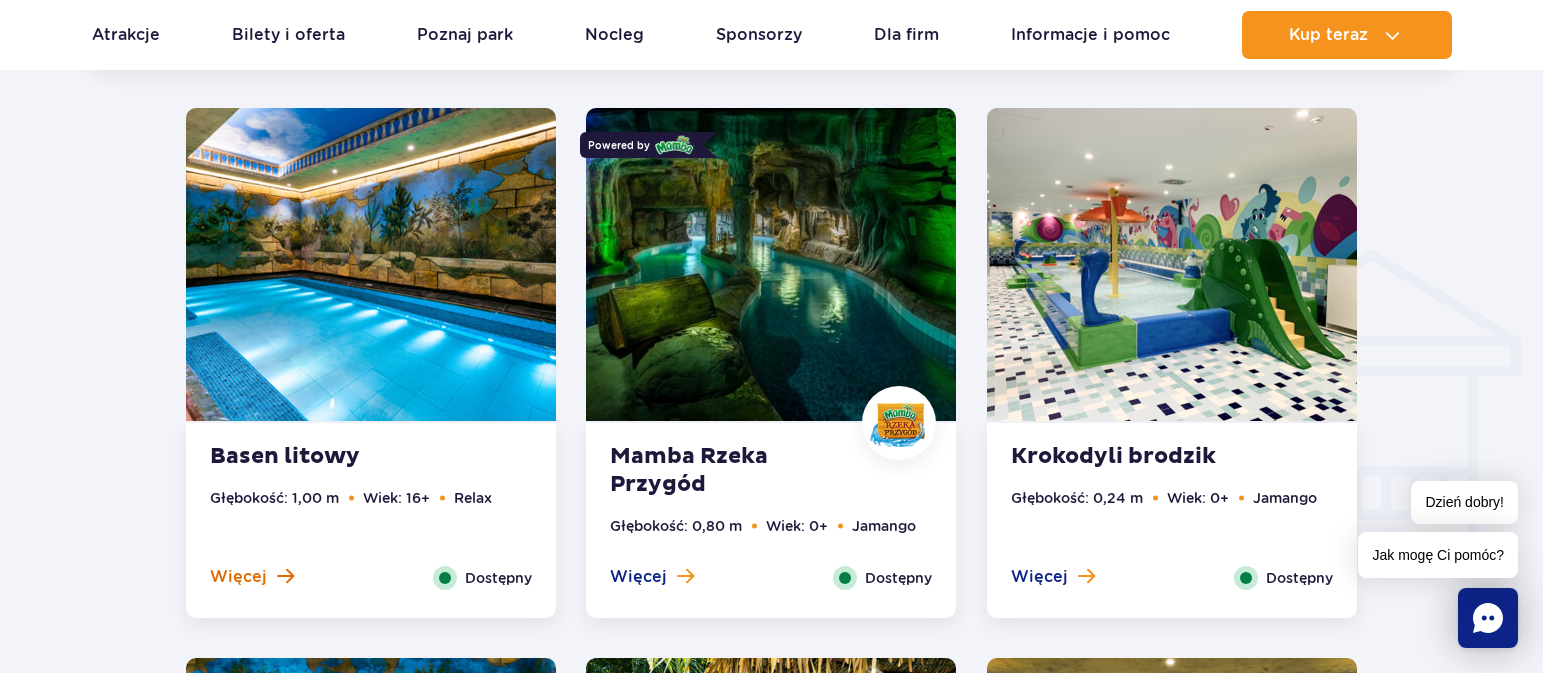 click on "Więcej" at bounding box center (252, 577) 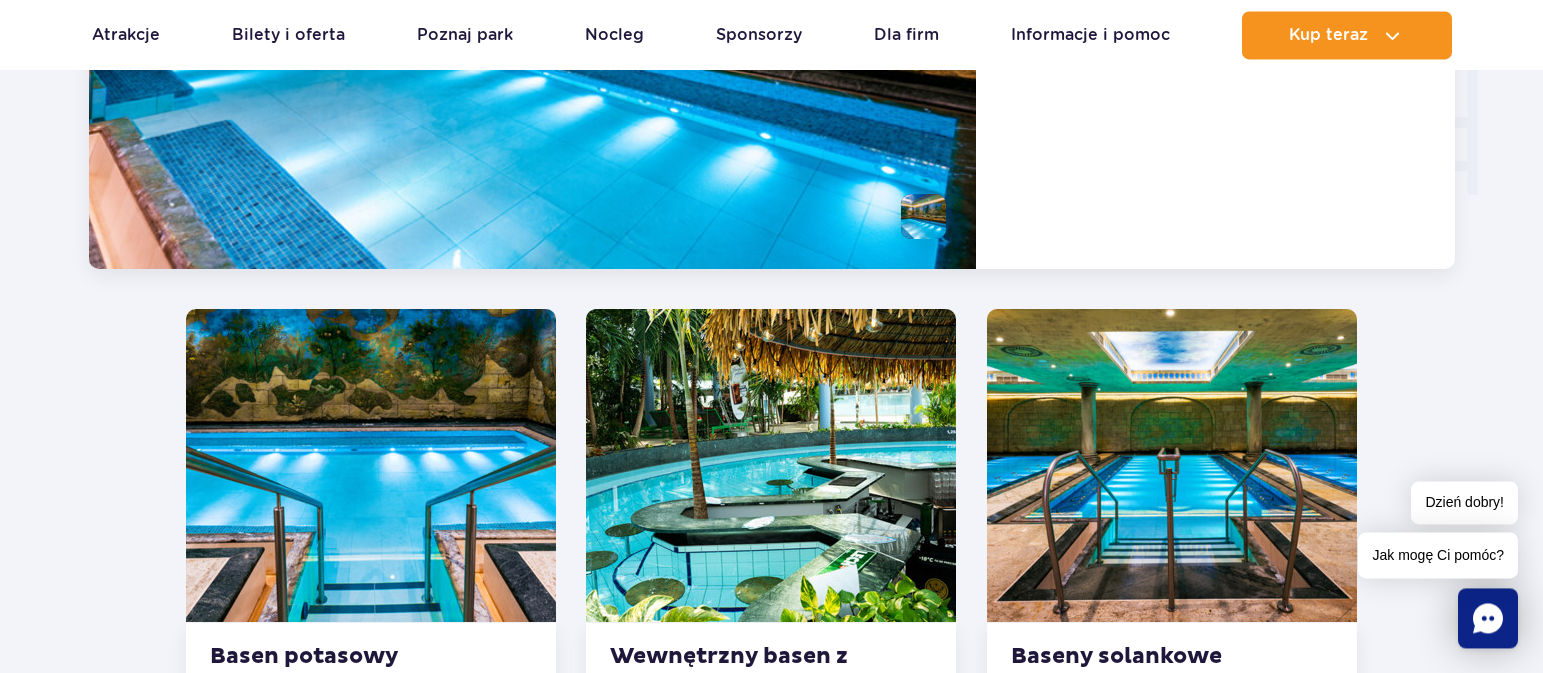 scroll, scrollTop: 2735, scrollLeft: 0, axis: vertical 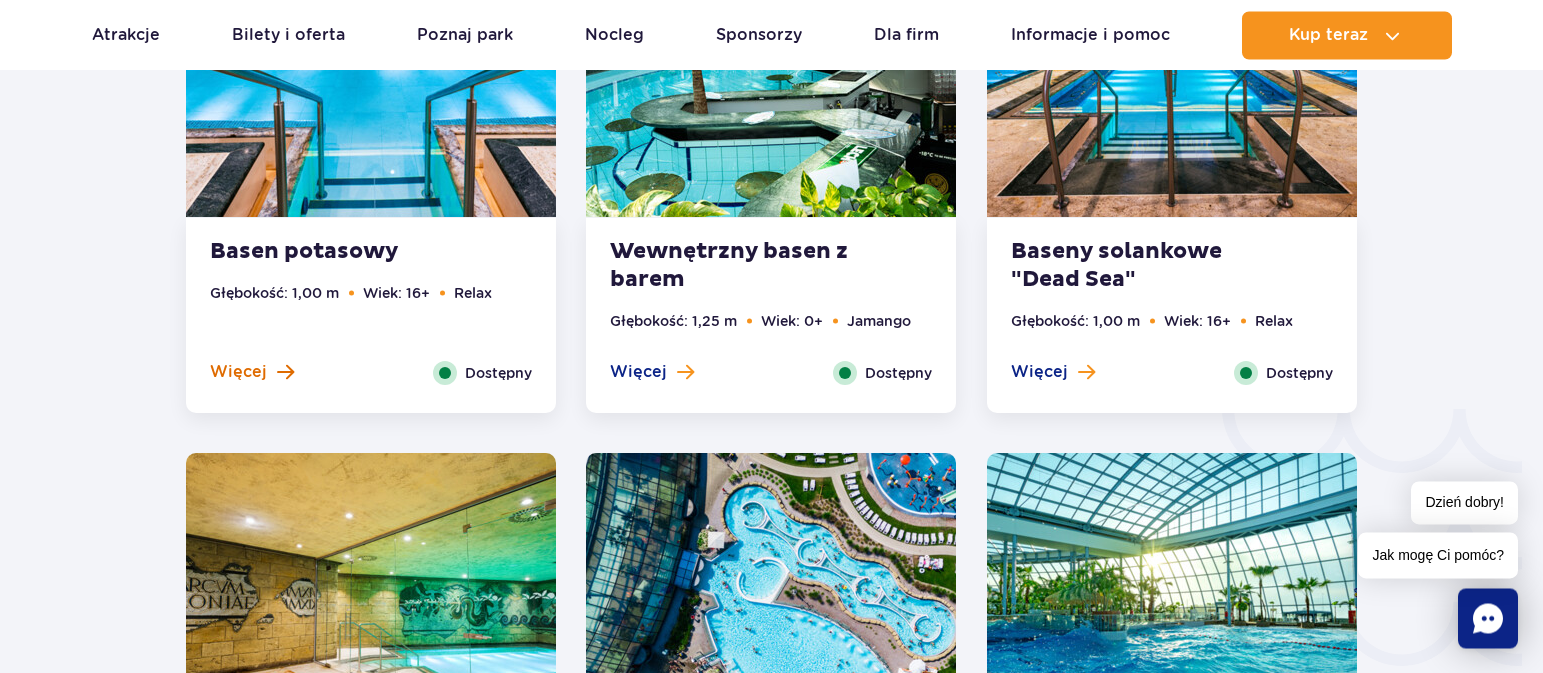 click at bounding box center (285, 372) 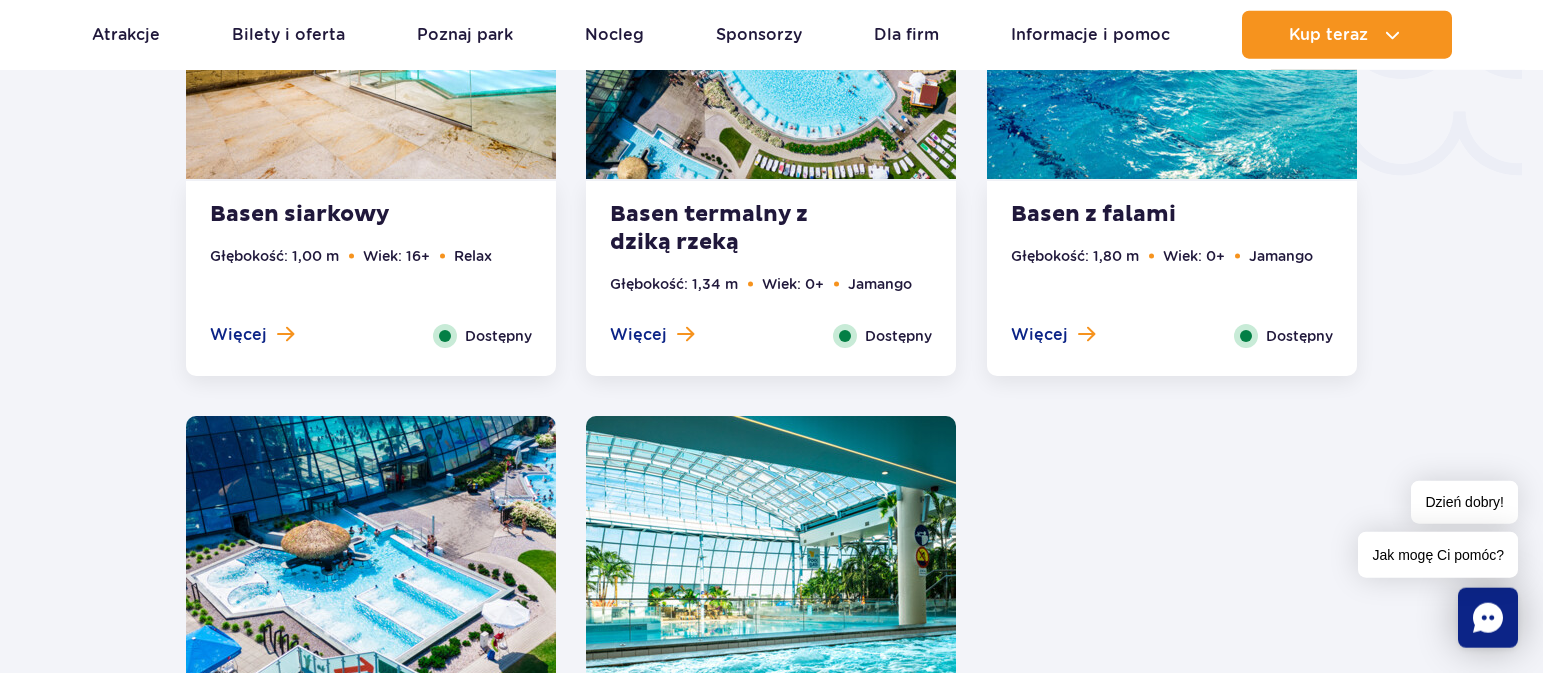 scroll, scrollTop: 3488, scrollLeft: 0, axis: vertical 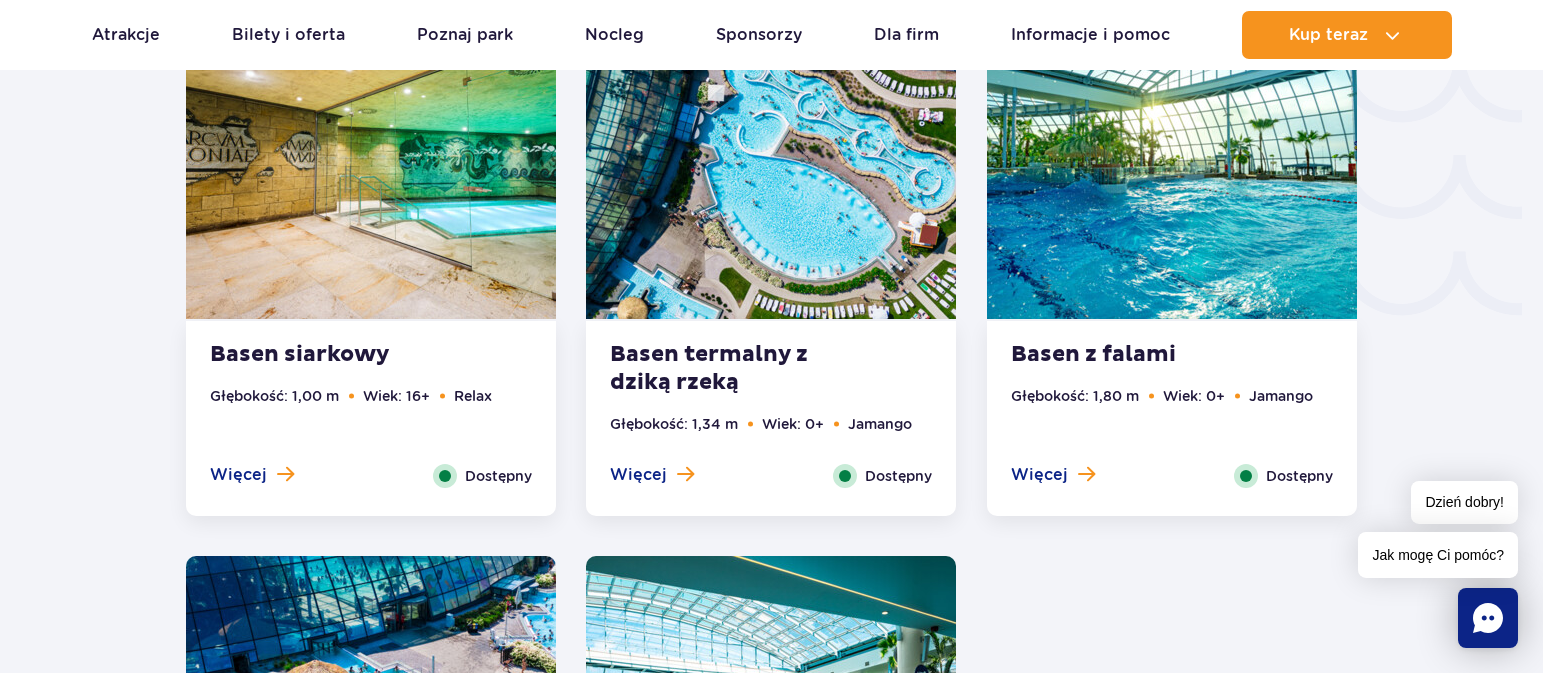 click at bounding box center (371, 162) 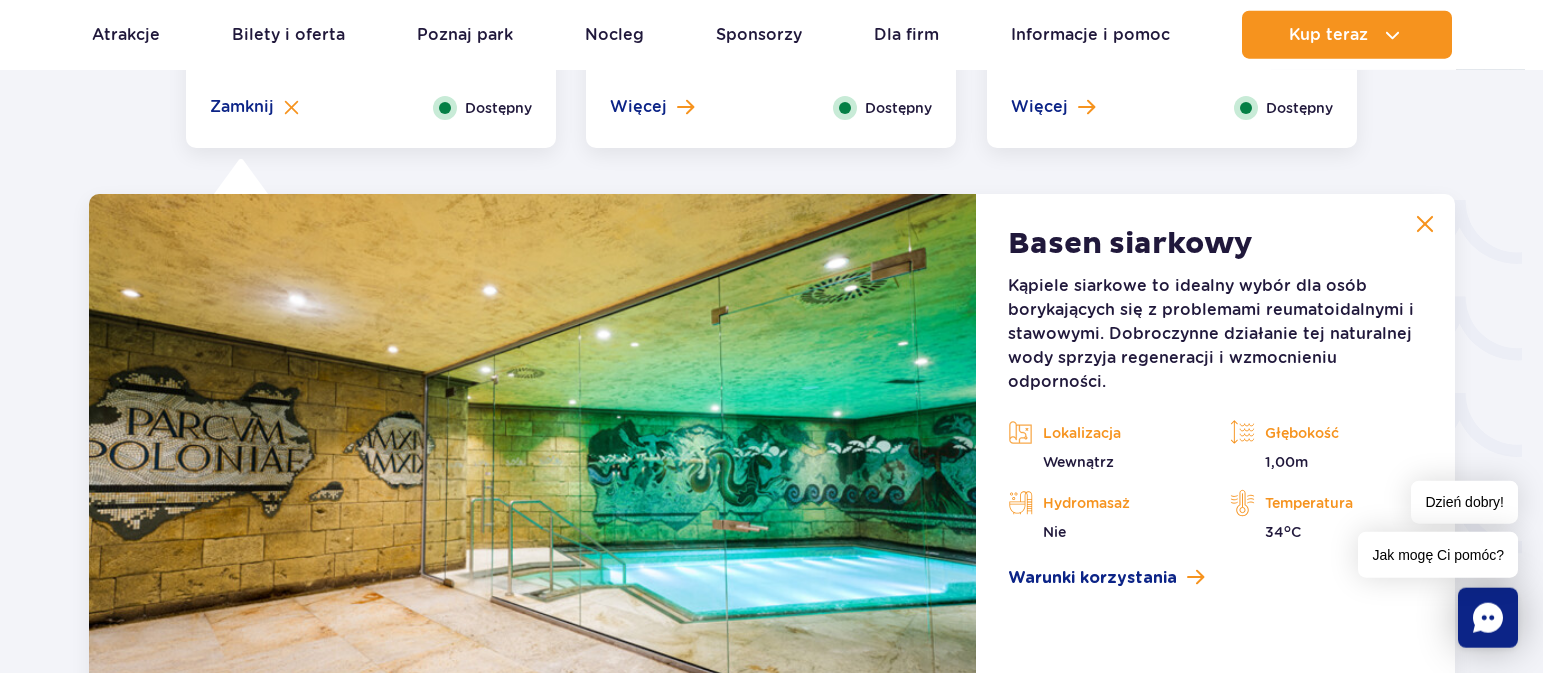 scroll, scrollTop: 3222, scrollLeft: 0, axis: vertical 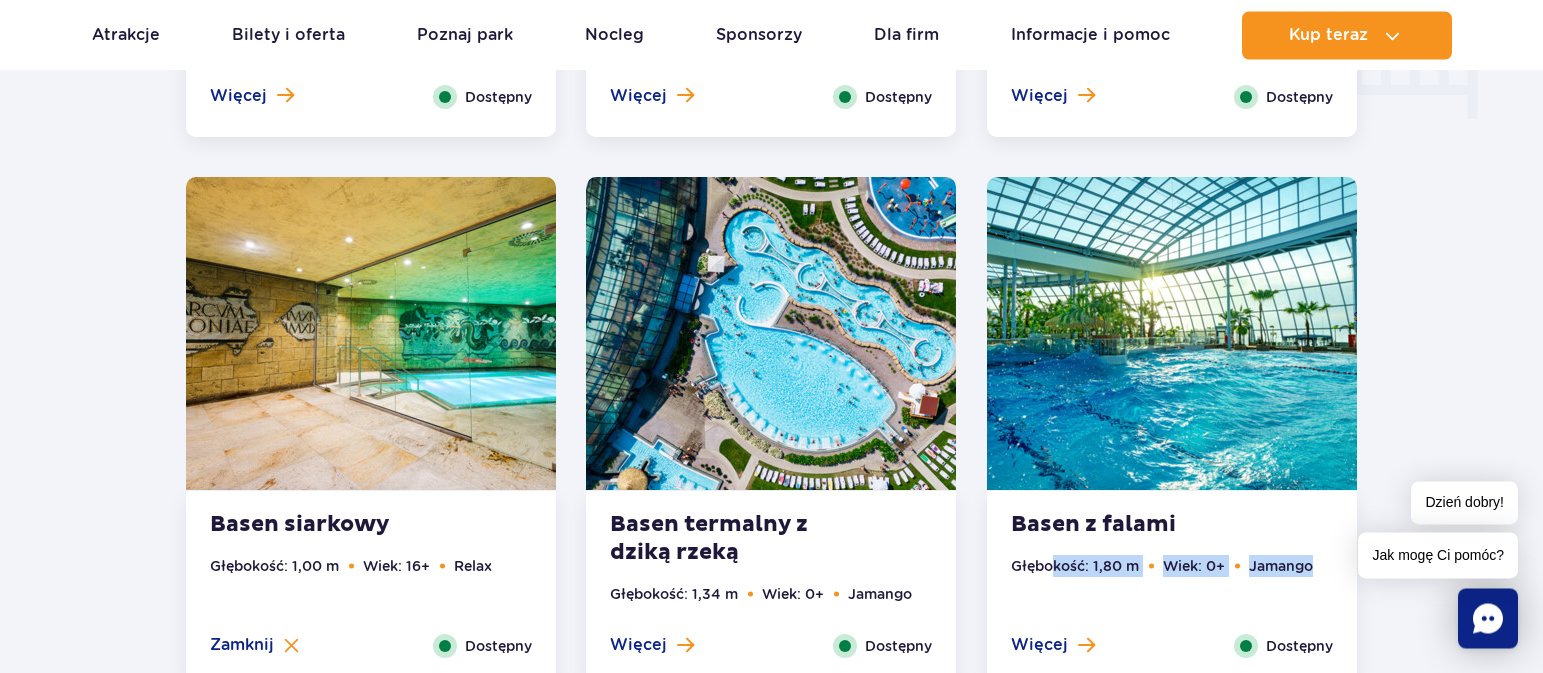 click on "Głębokość:
1,80
m
Wiek:									0+
Jamango" at bounding box center (1172, 594) 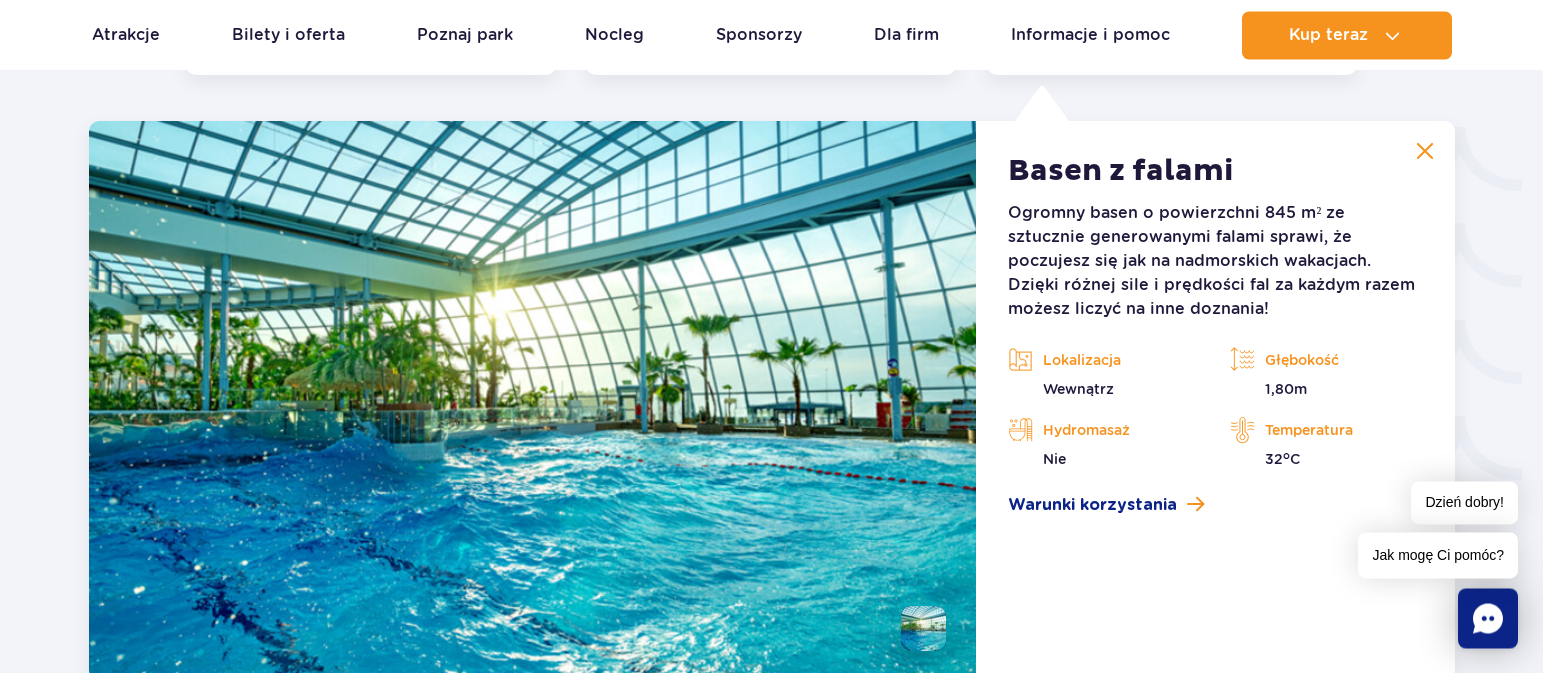 scroll, scrollTop: 3324, scrollLeft: 0, axis: vertical 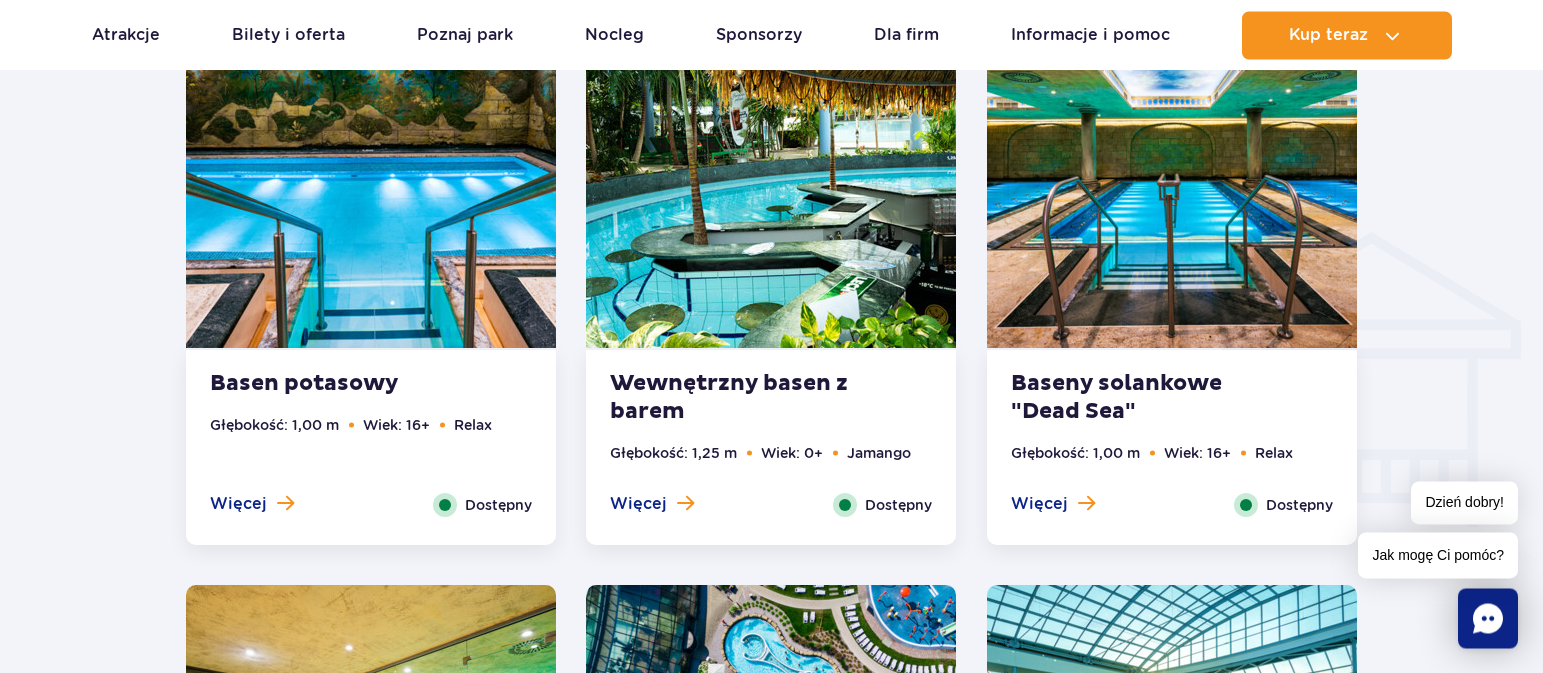 click at bounding box center (1172, 191) 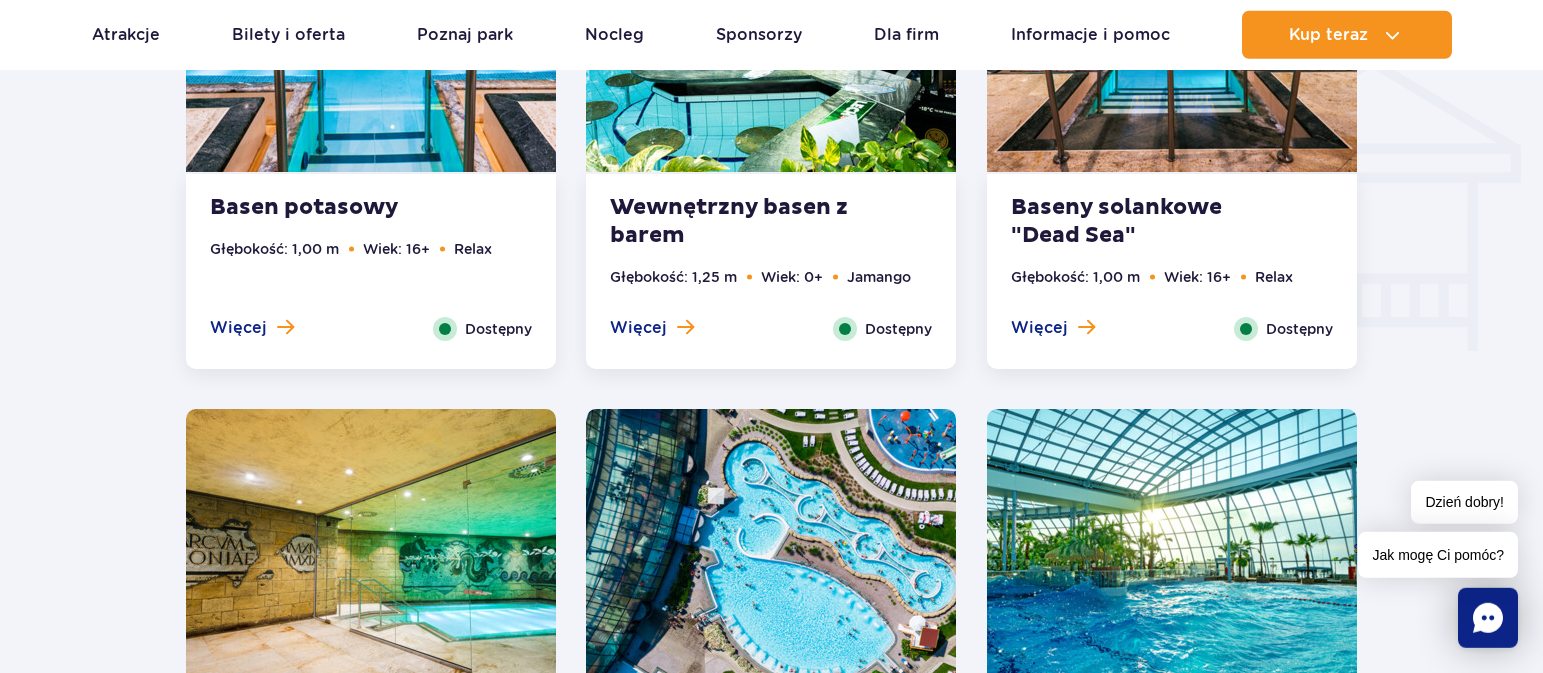 click on "Baseny solankowe "Dead Sea"
Głębokość:
1,00
m
Wiek:									16+
Relax
Więcej
Zamknij
Dostępny" at bounding box center (1172, 114) 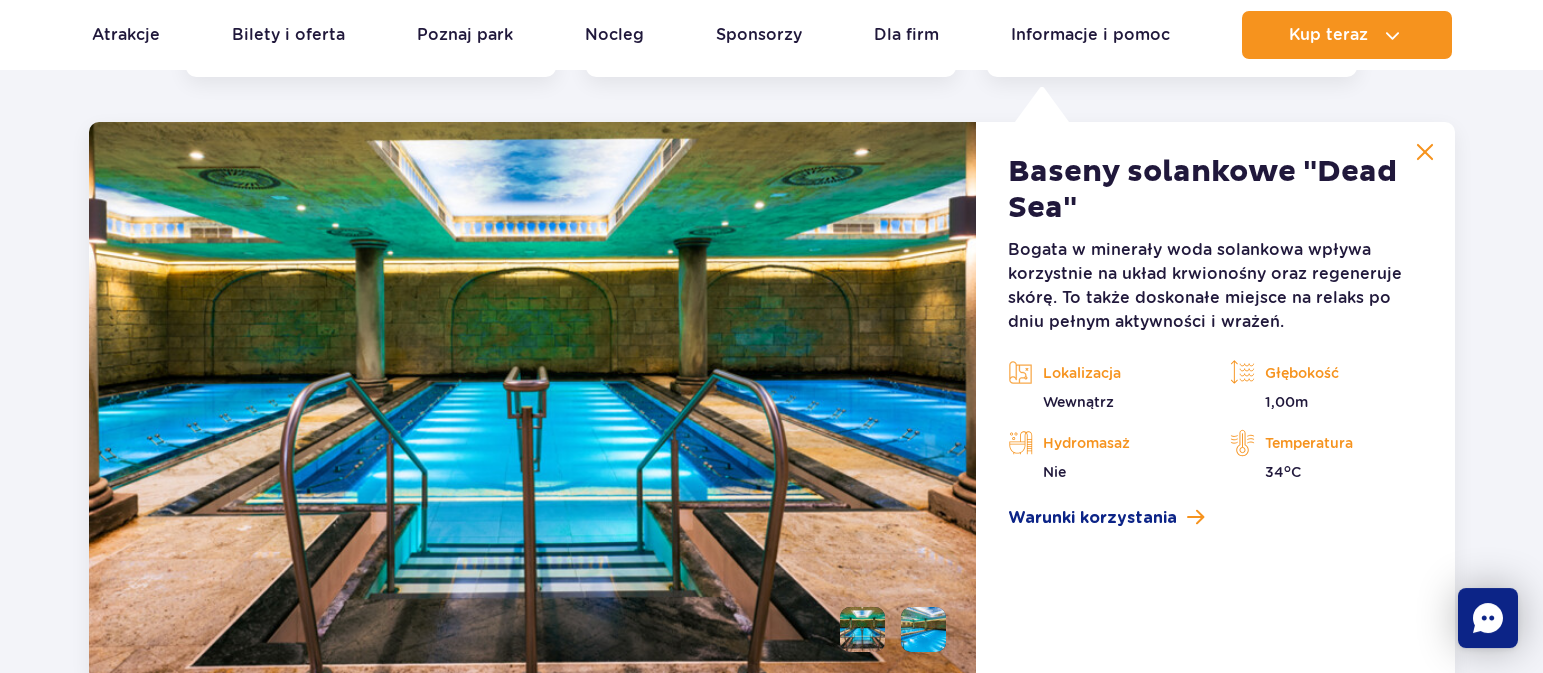 scroll, scrollTop: 2774, scrollLeft: 0, axis: vertical 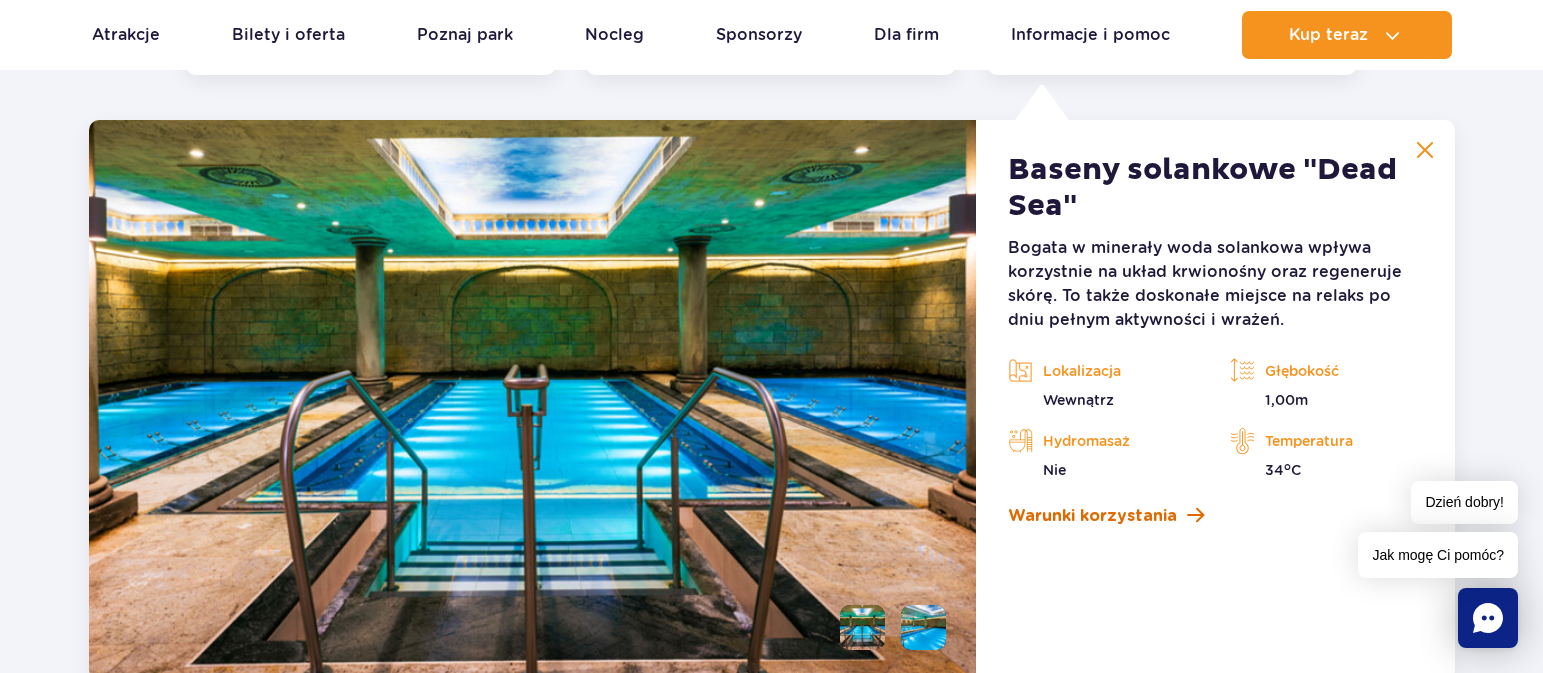 click on "Warunki korzystania" at bounding box center [1092, 516] 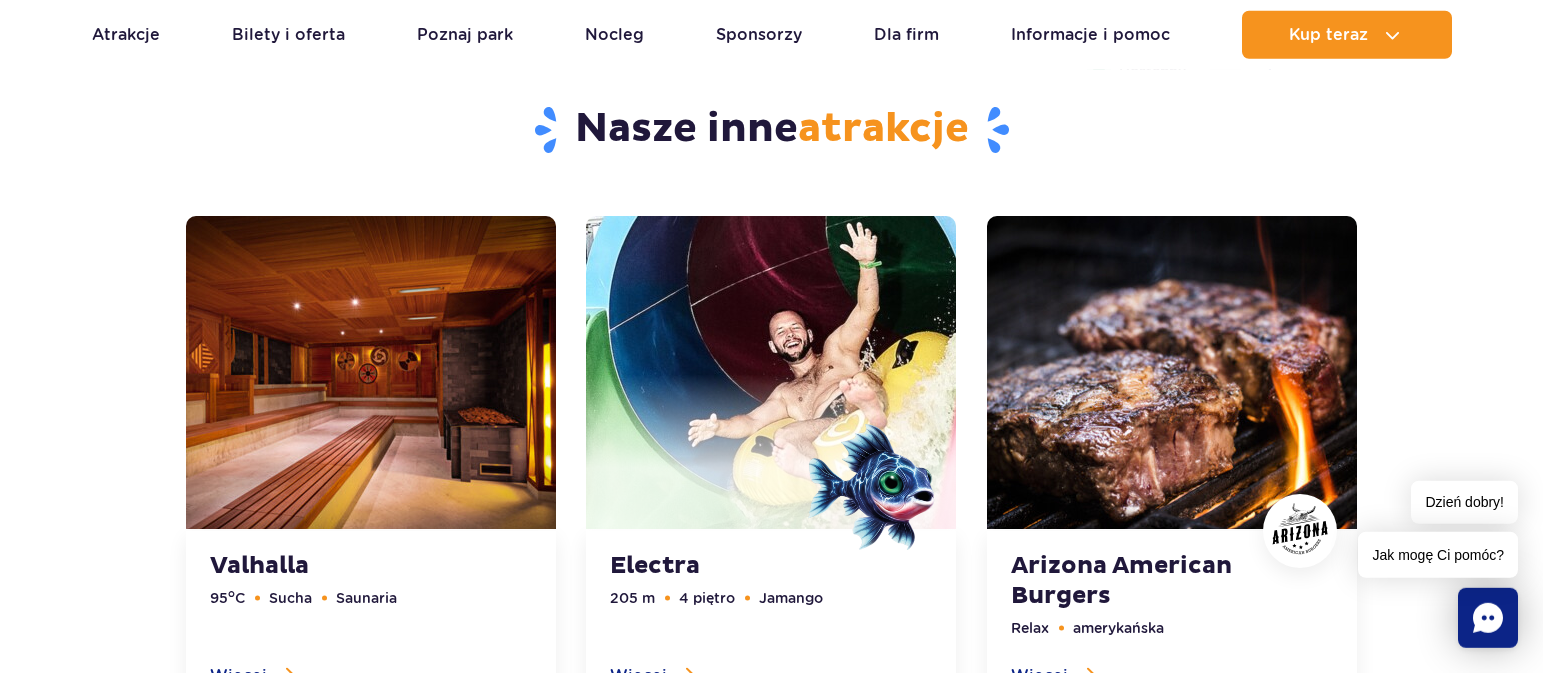 scroll, scrollTop: 5426, scrollLeft: 0, axis: vertical 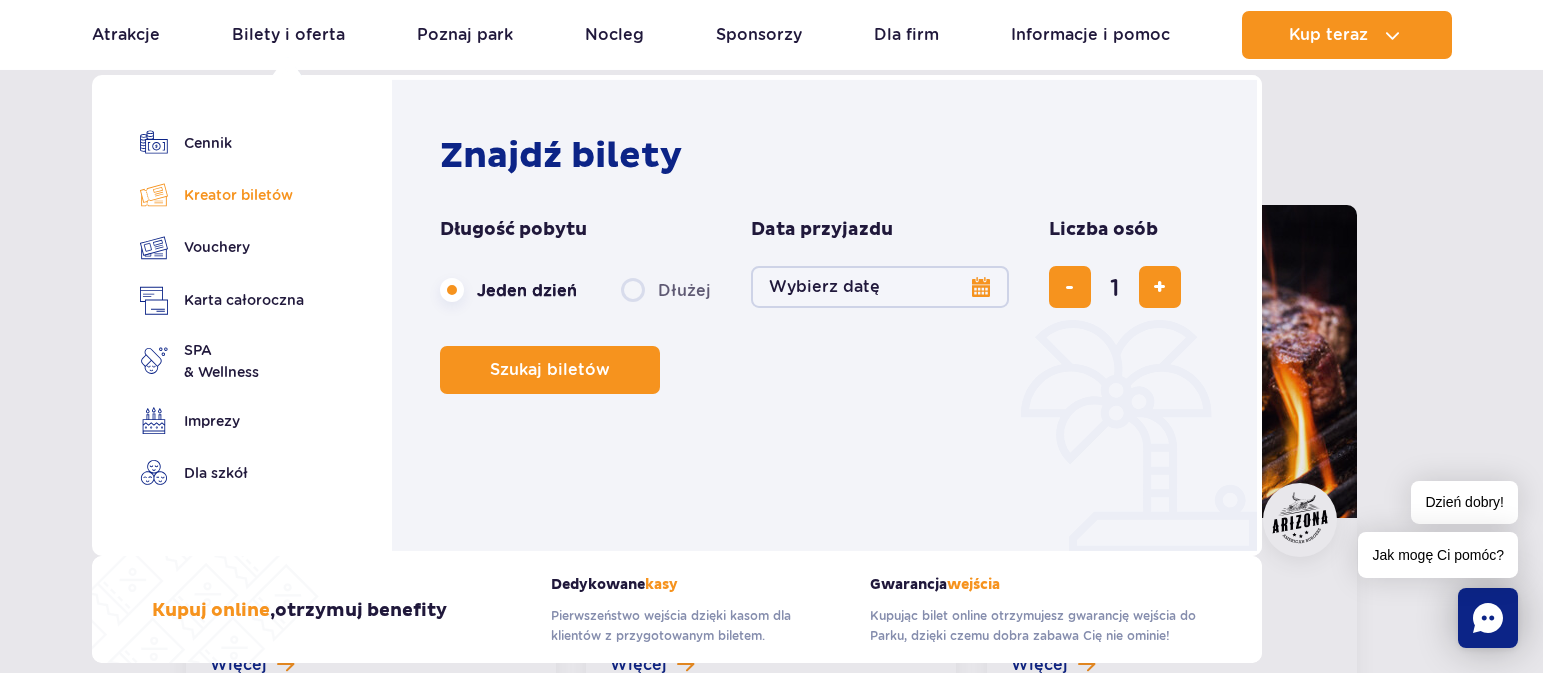 click on "Kreator biletów" at bounding box center (222, 195) 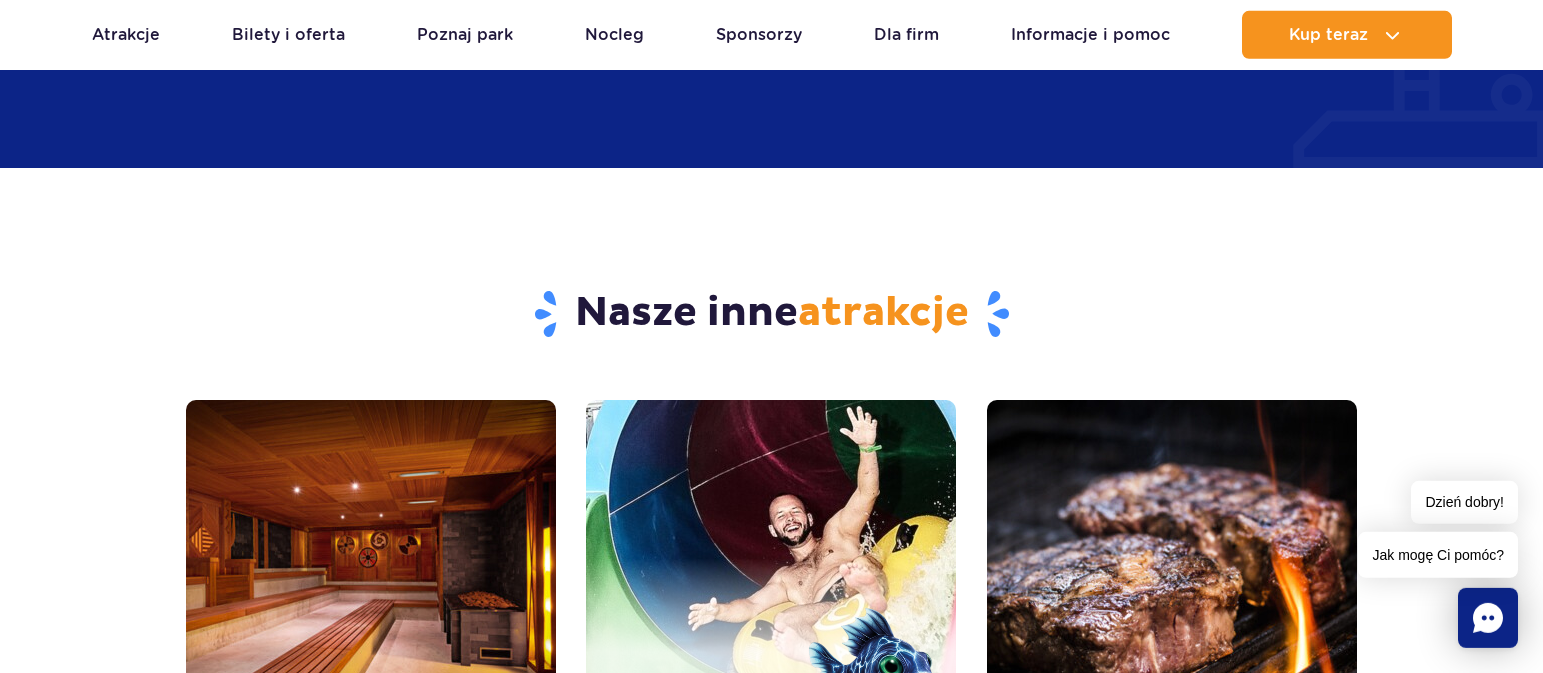 scroll, scrollTop: 4814, scrollLeft: 0, axis: vertical 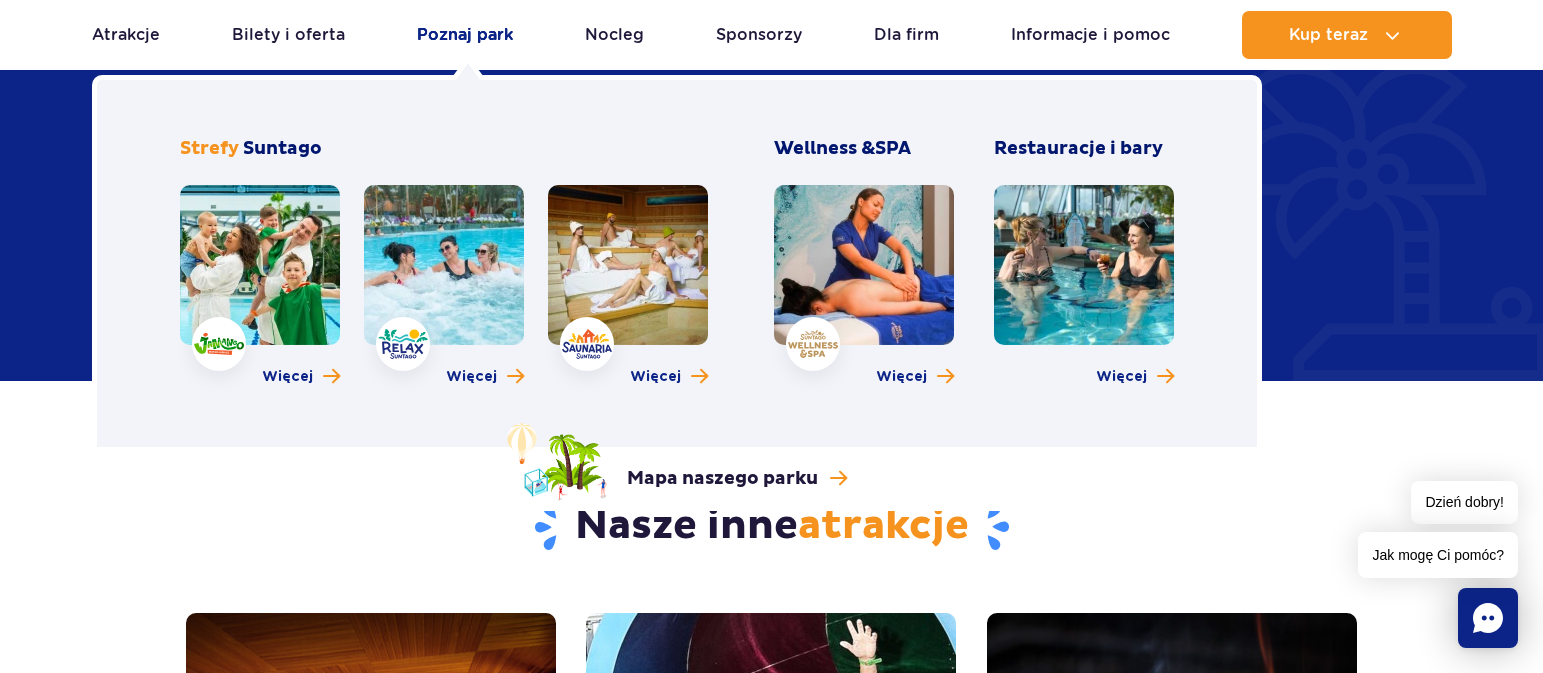 click on "Poznaj park" at bounding box center (465, 35) 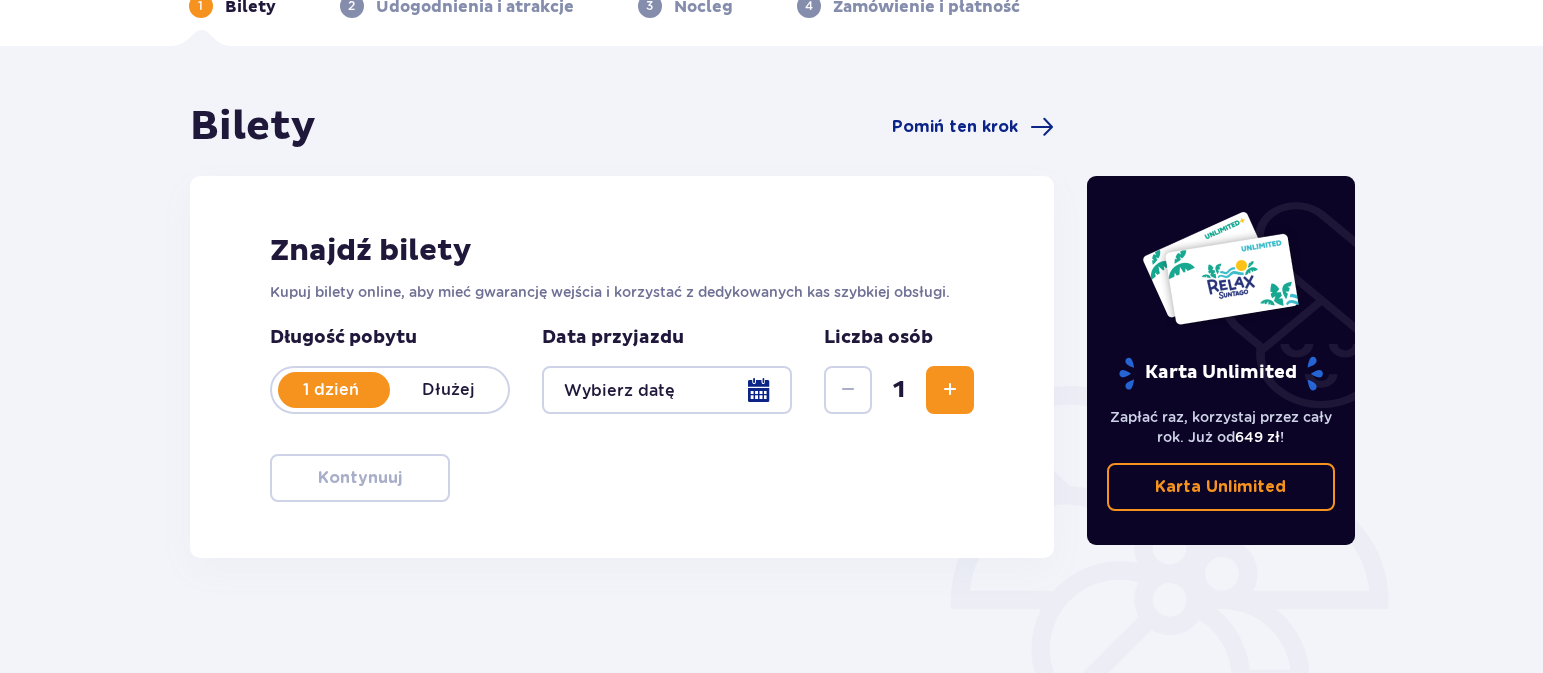 scroll, scrollTop: 0, scrollLeft: 0, axis: both 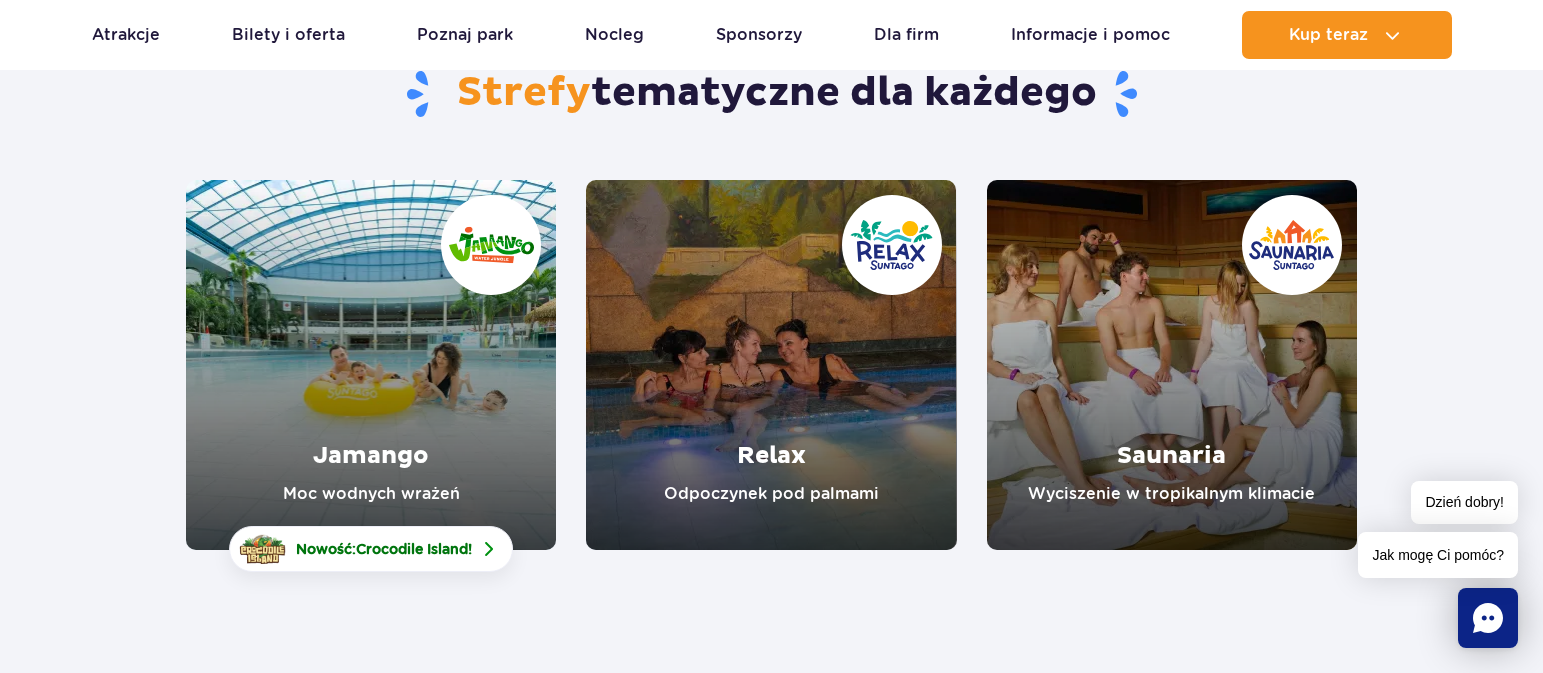 click at bounding box center [771, 365] 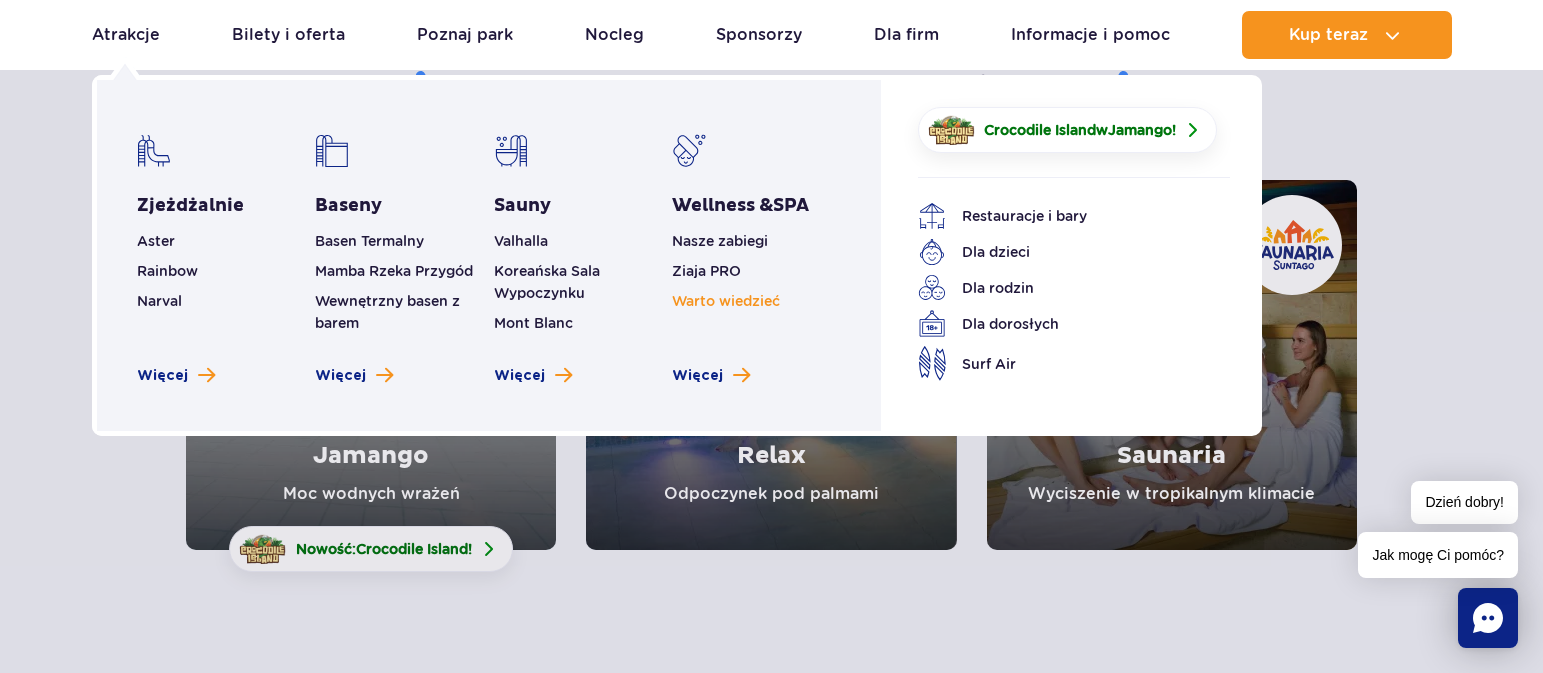 click on "Warto wiedzieć" at bounding box center (726, 301) 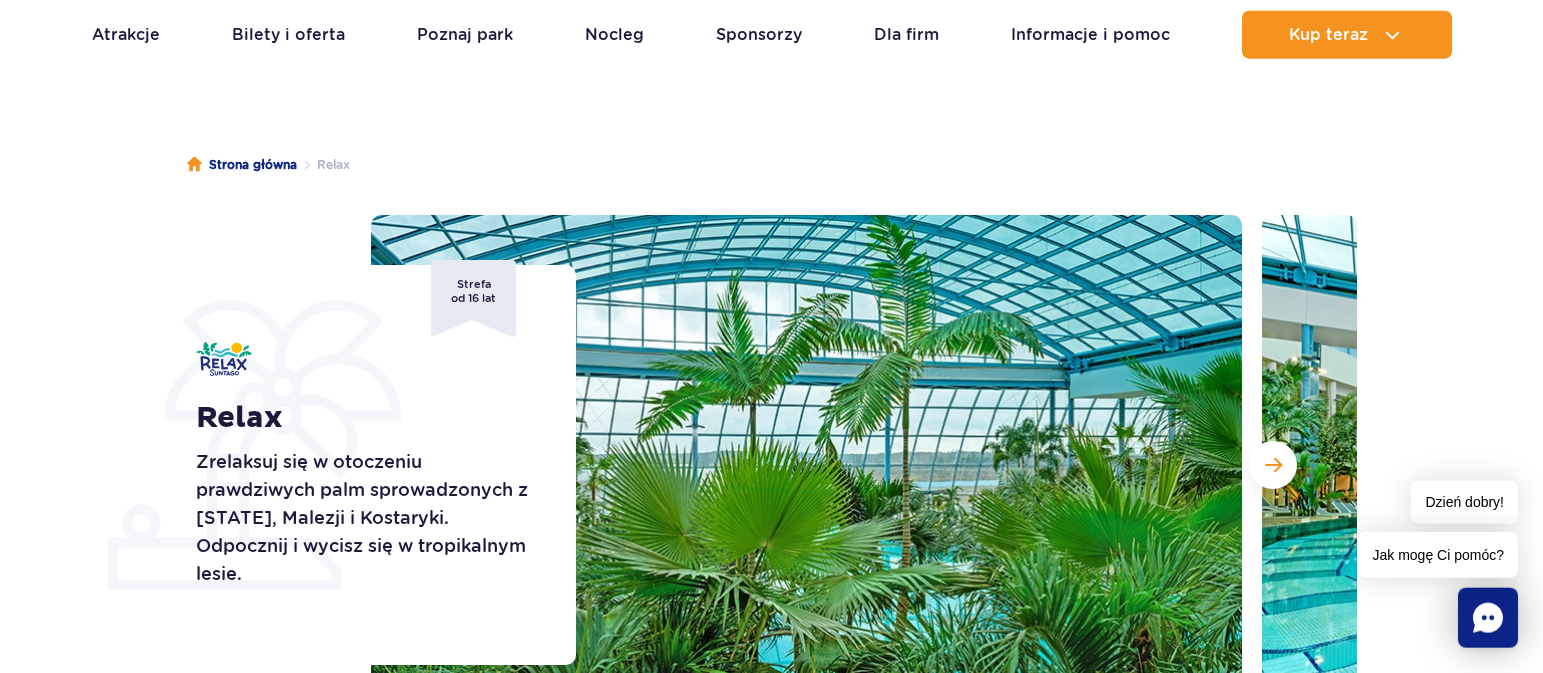 scroll, scrollTop: 102, scrollLeft: 0, axis: vertical 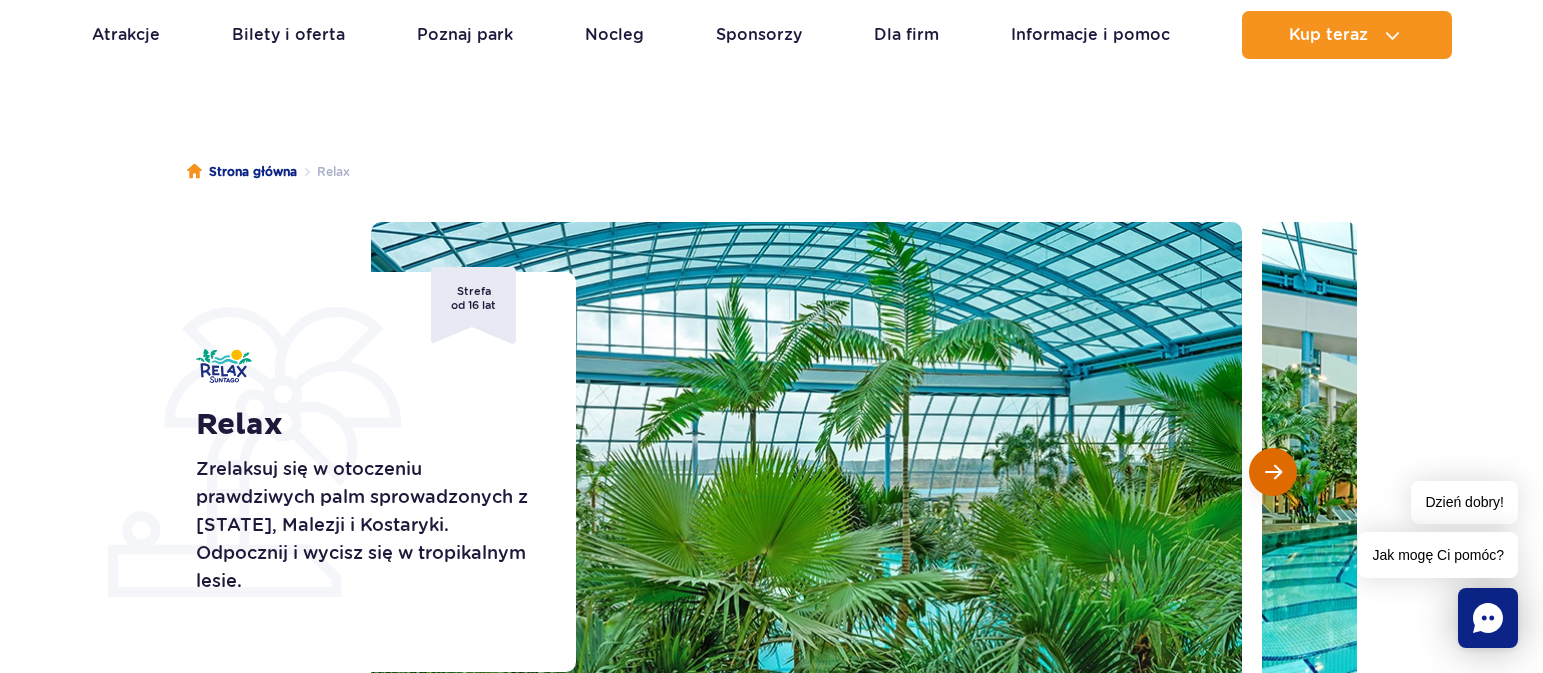 drag, startPoint x: 1277, startPoint y: 480, endPoint x: 1277, endPoint y: 452, distance: 28 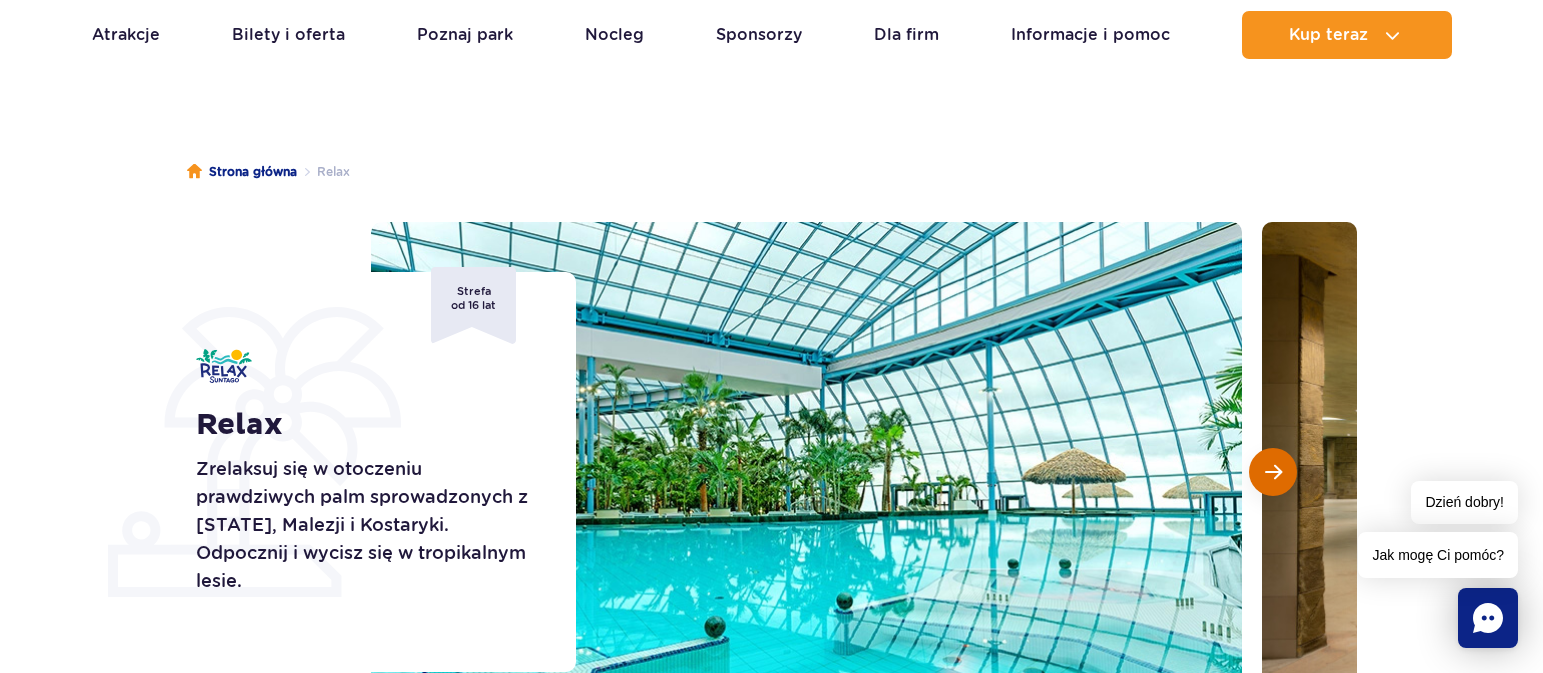 click at bounding box center [1273, 472] 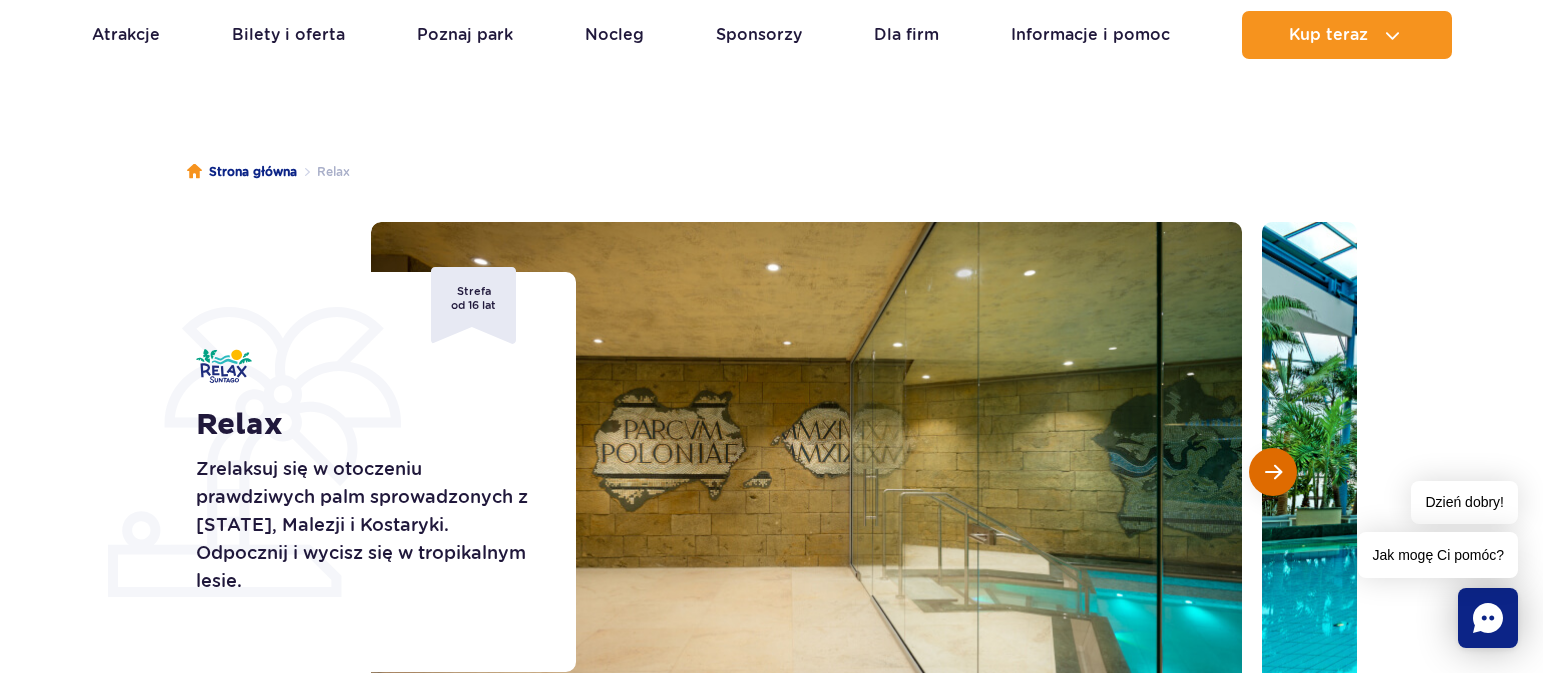 click at bounding box center [1273, 472] 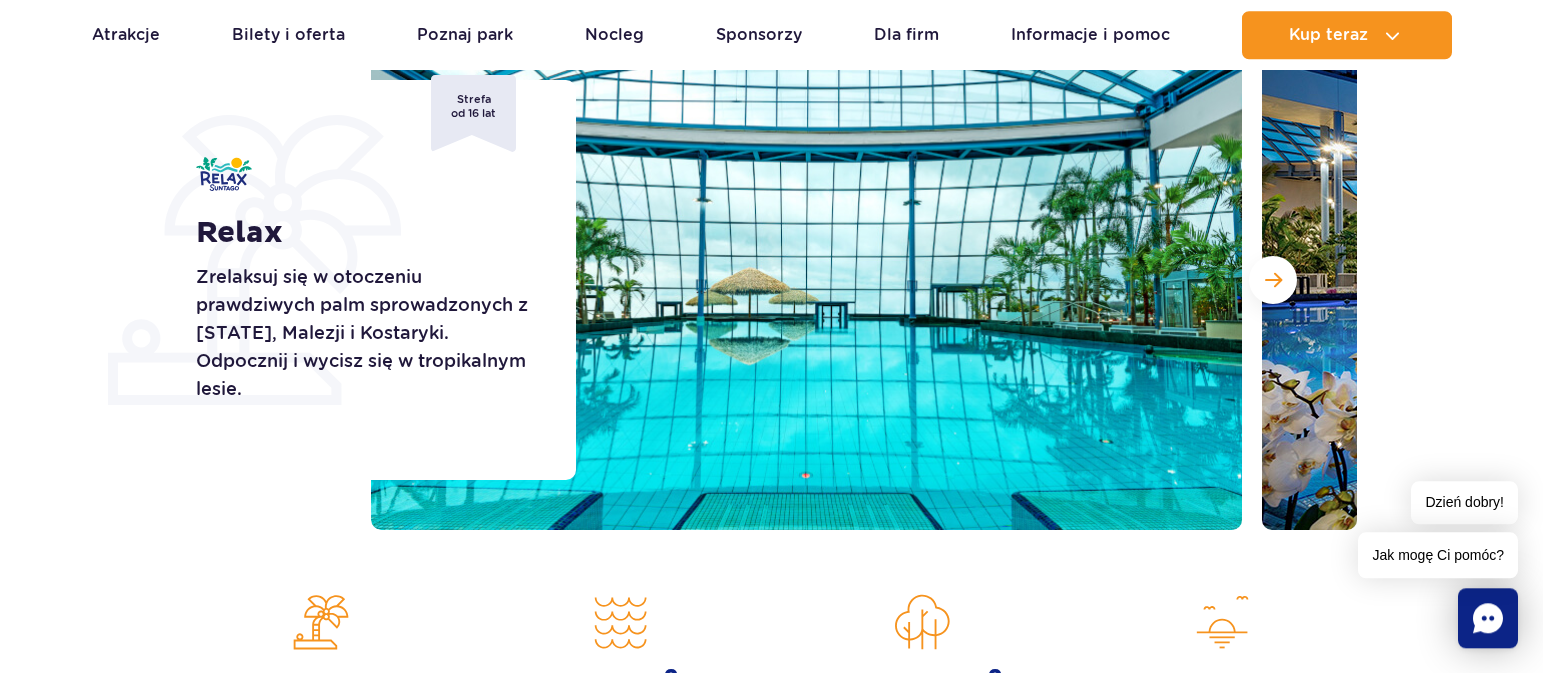 scroll, scrollTop: 306, scrollLeft: 0, axis: vertical 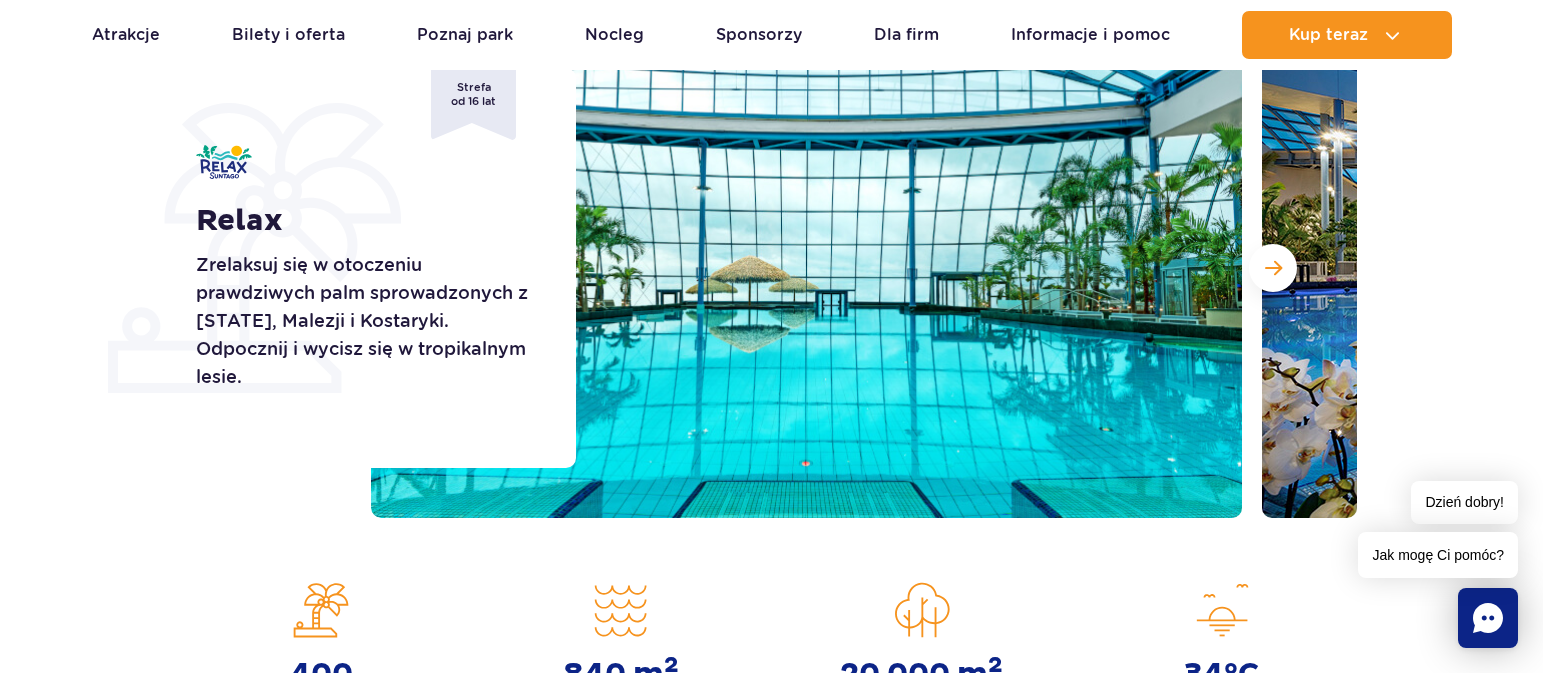 click at bounding box center (864, 268) 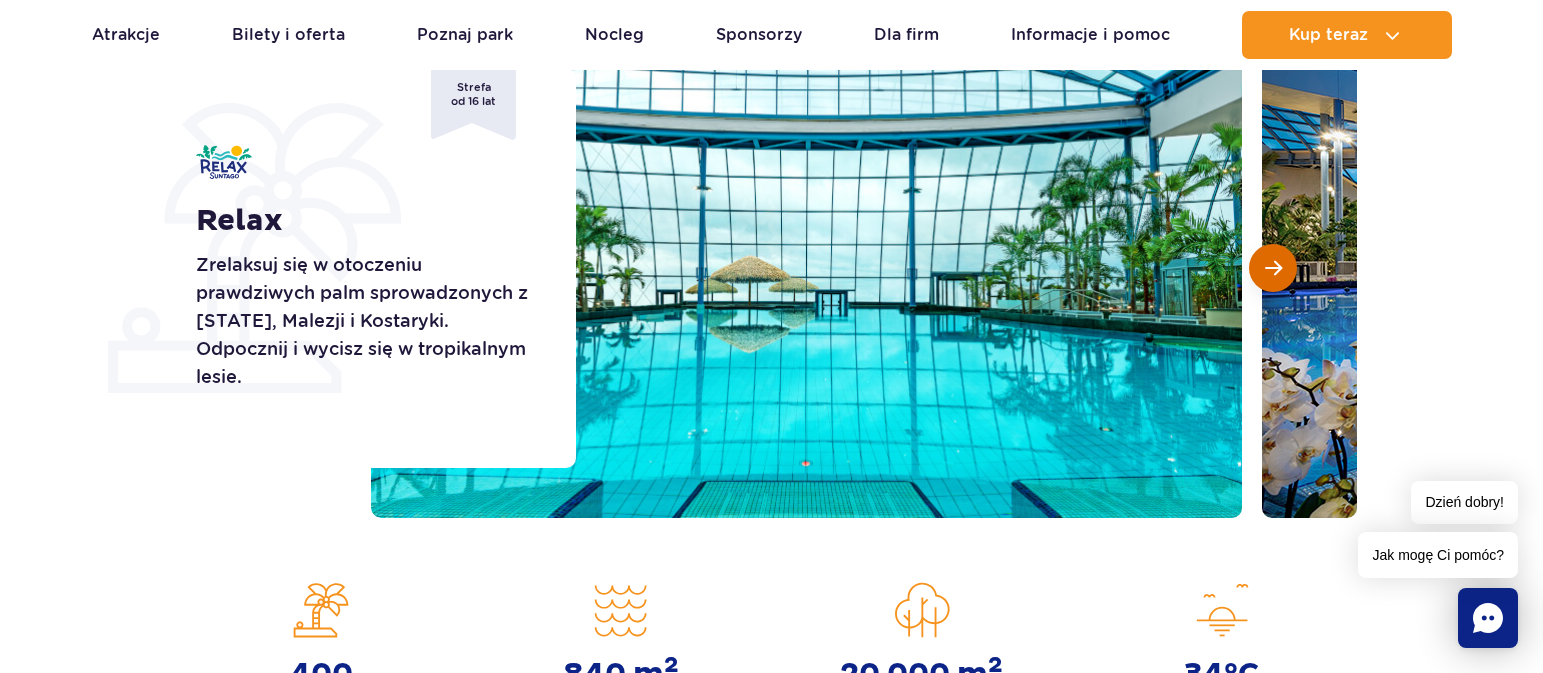click at bounding box center (1273, 268) 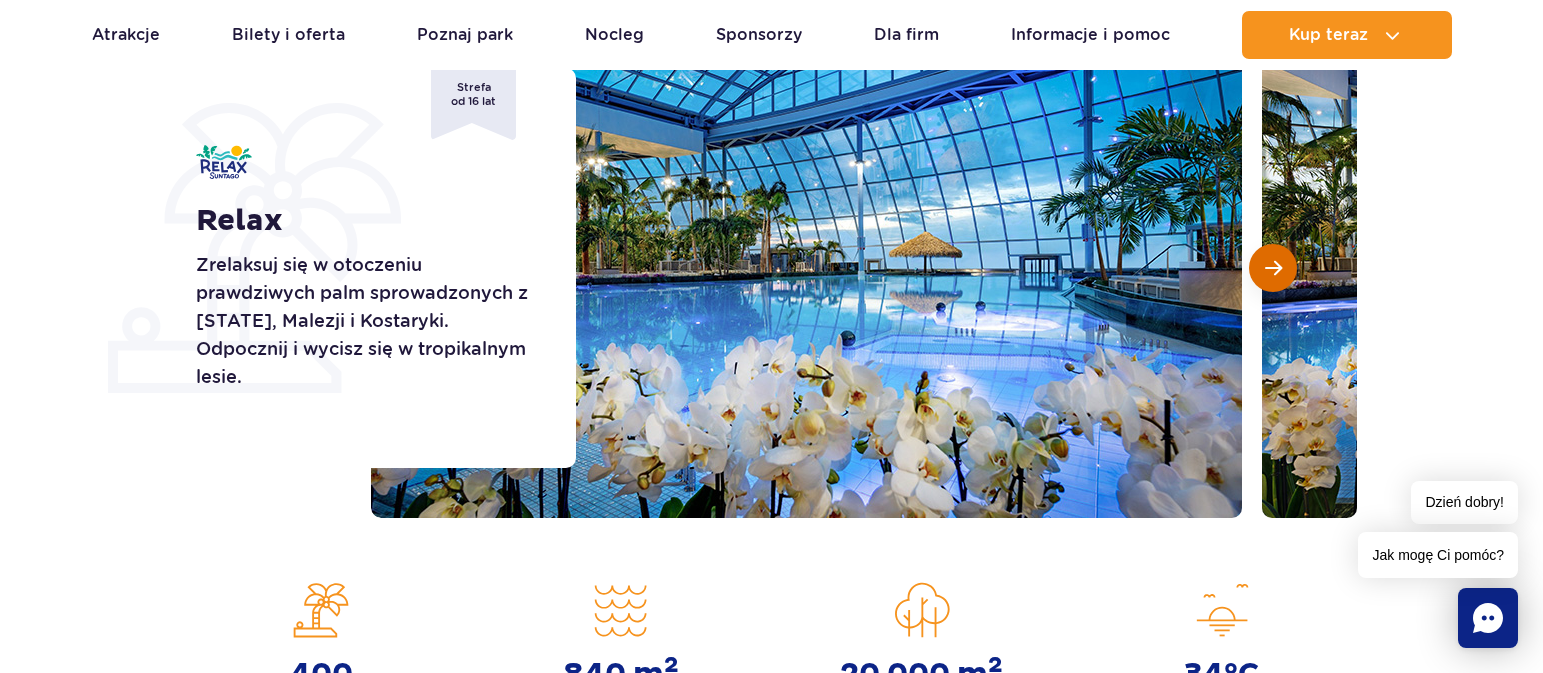 click at bounding box center (1273, 268) 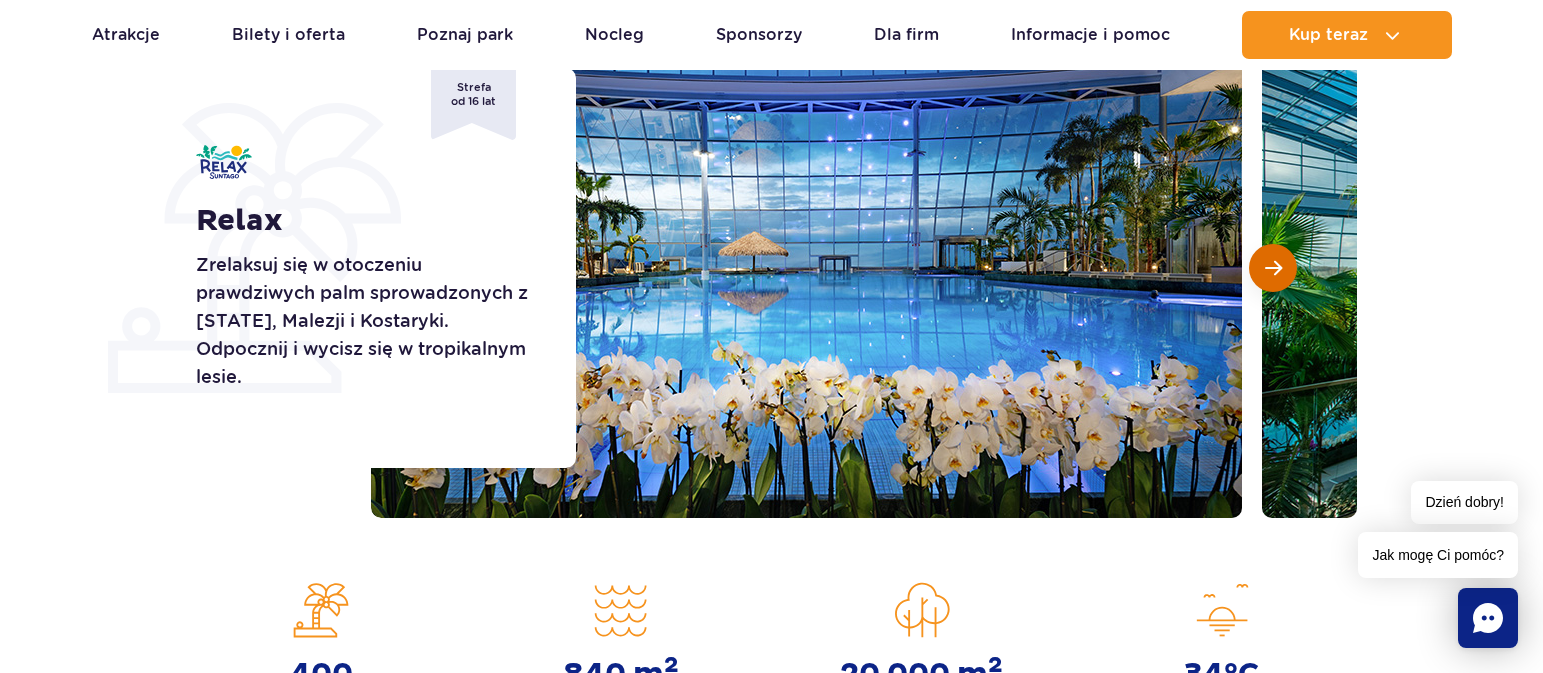 click at bounding box center [1273, 268] 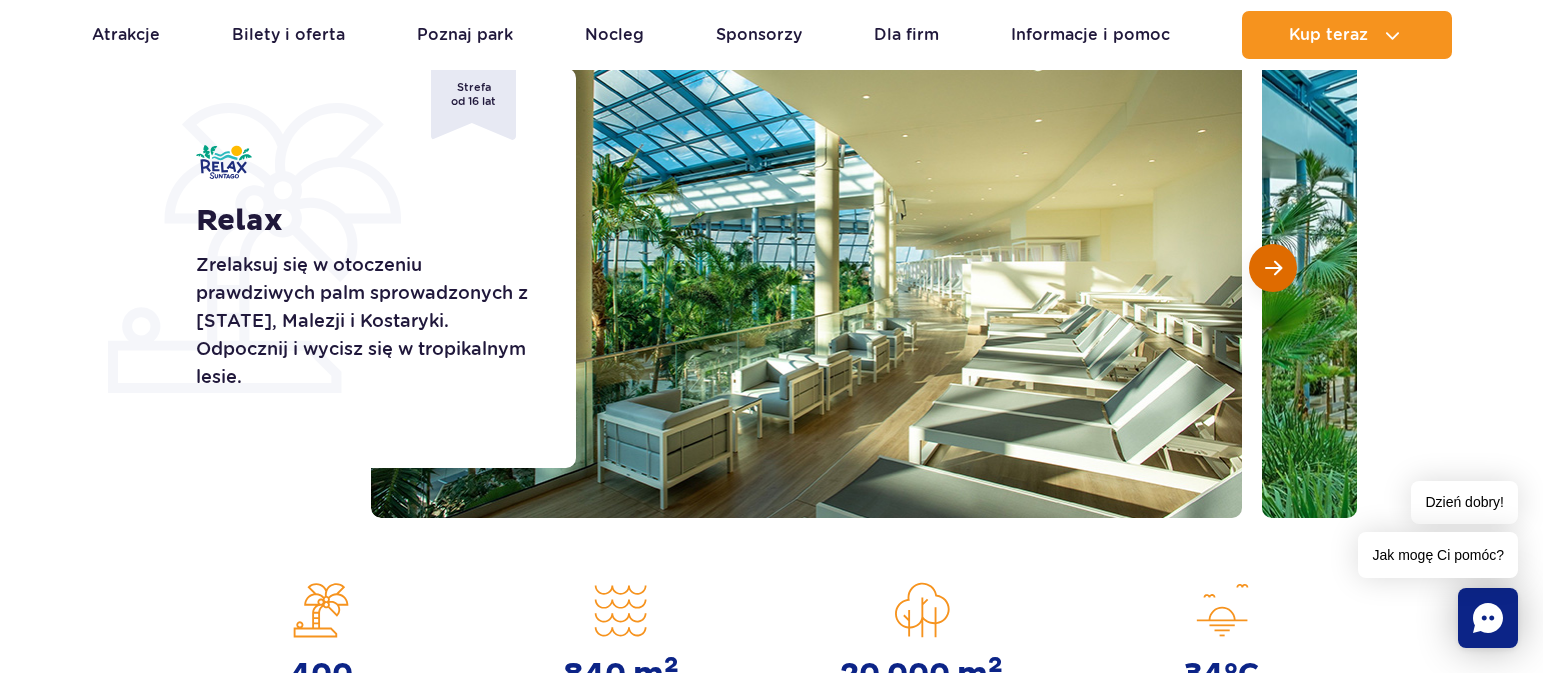 click at bounding box center (1273, 268) 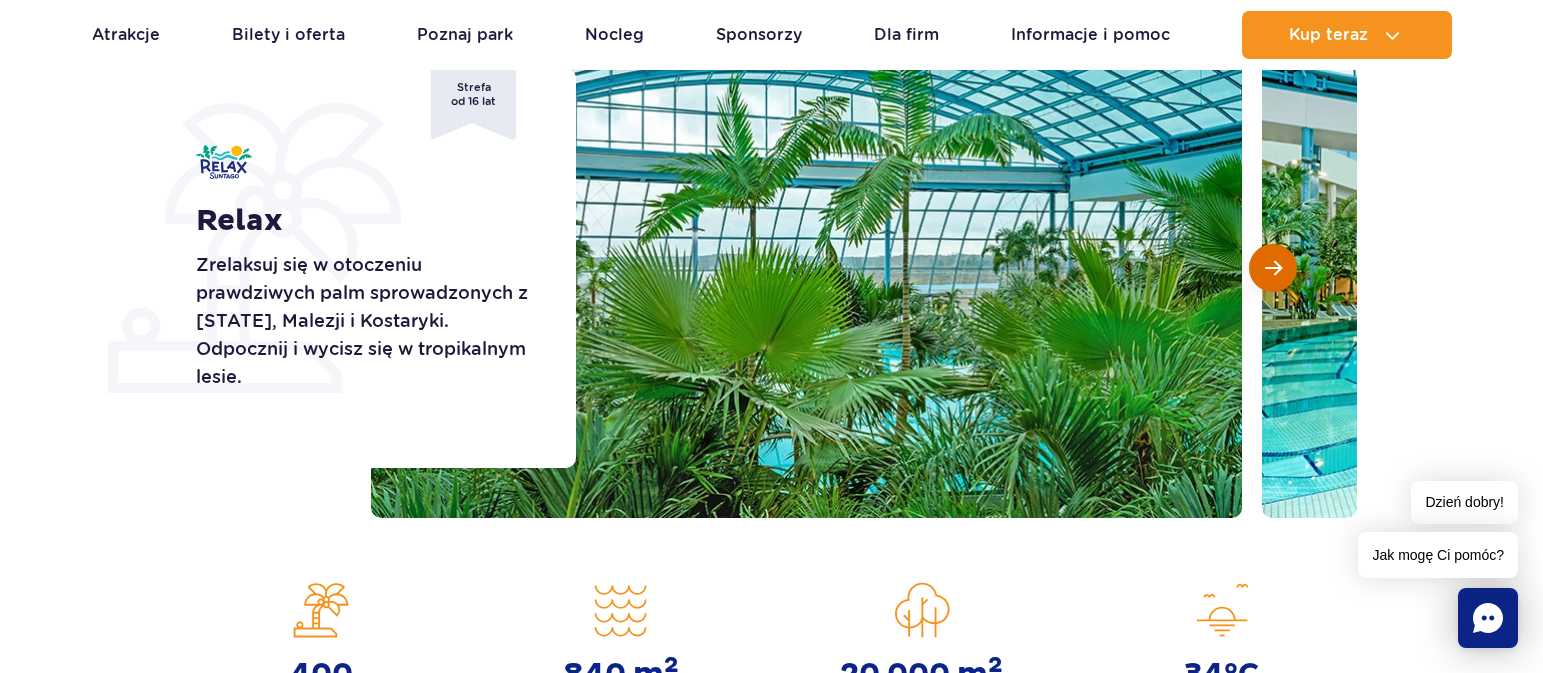 click at bounding box center [1273, 268] 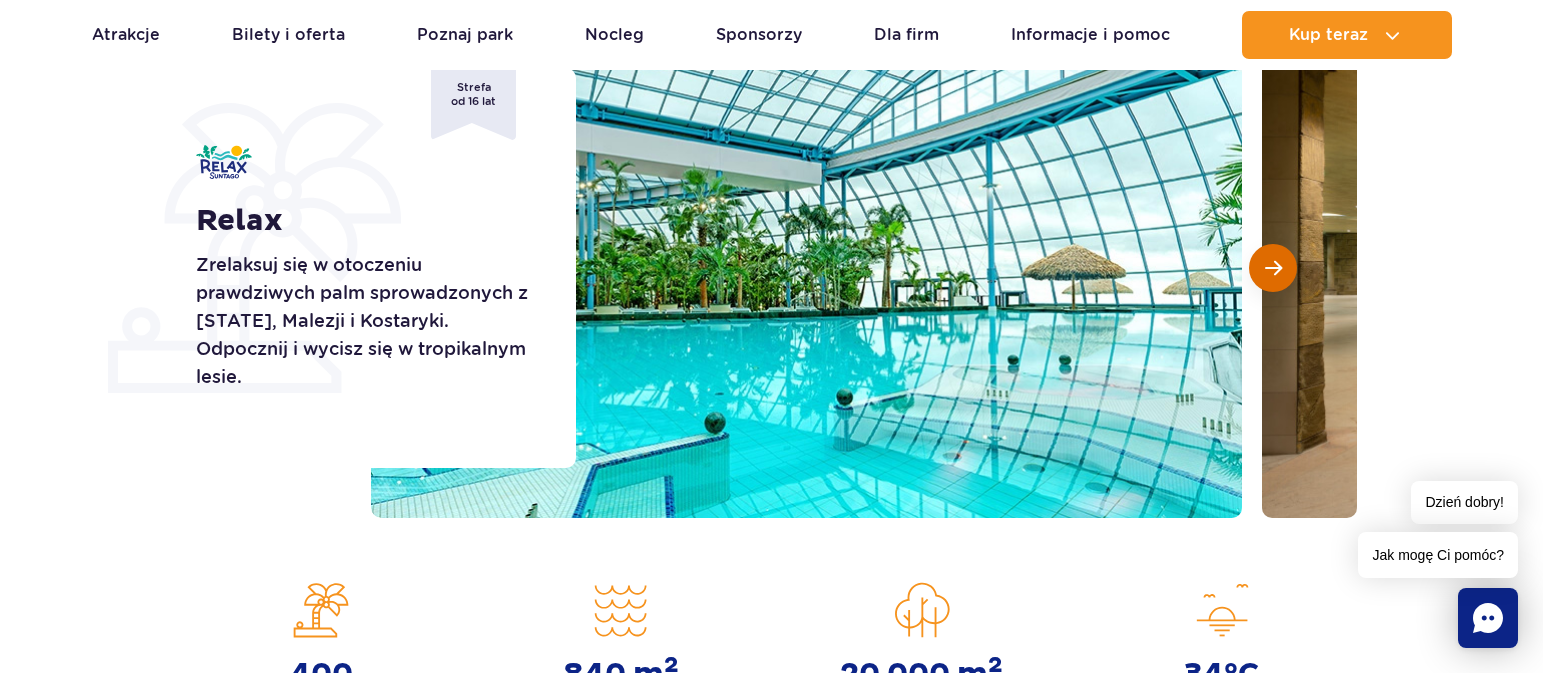 click at bounding box center (1273, 268) 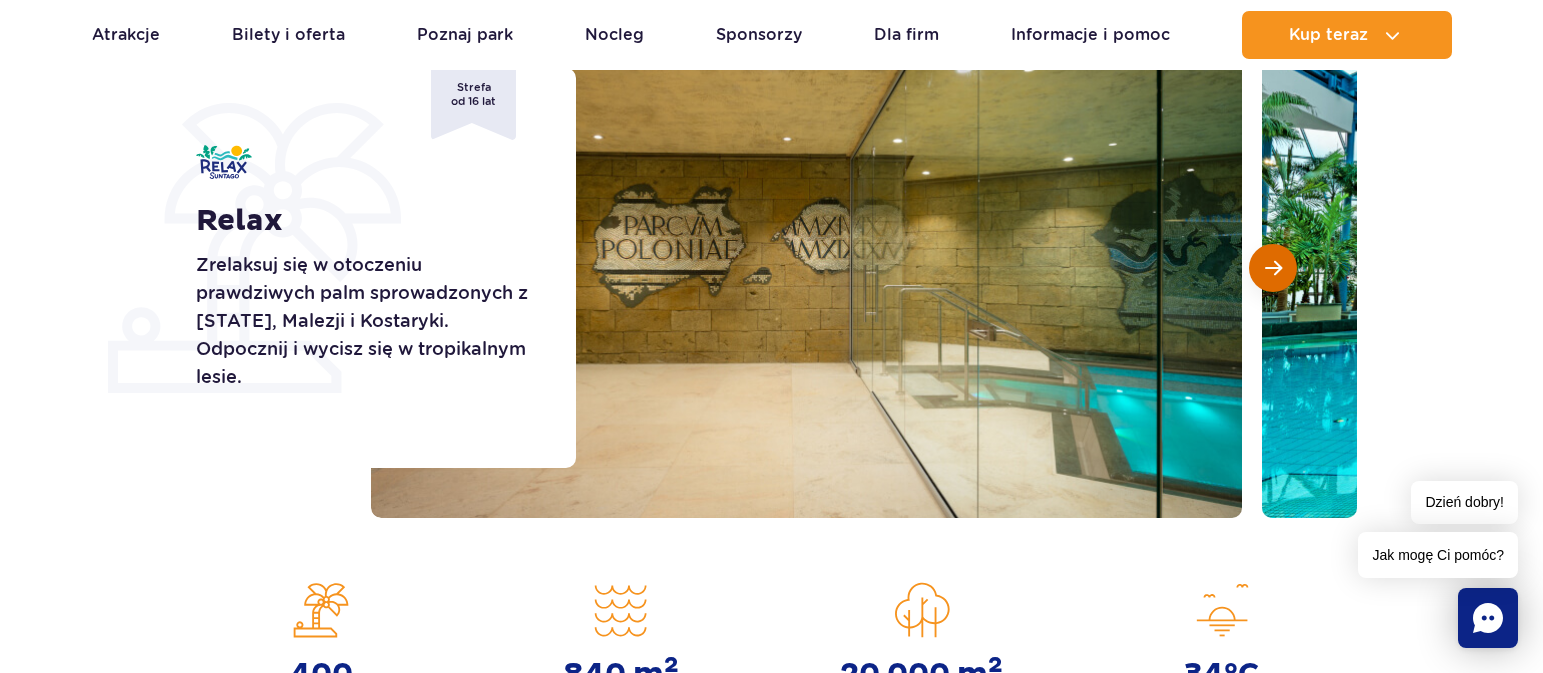 click at bounding box center [1273, 268] 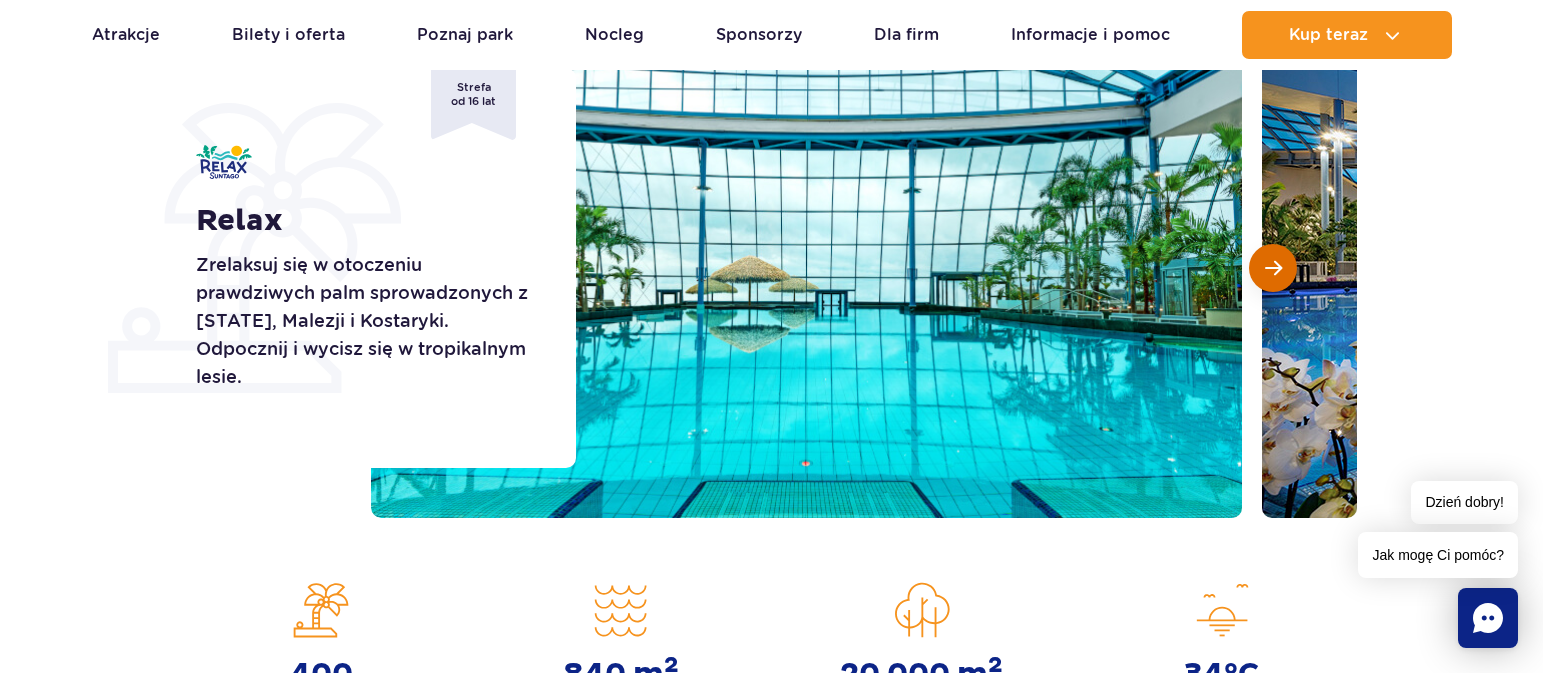 click at bounding box center (1273, 268) 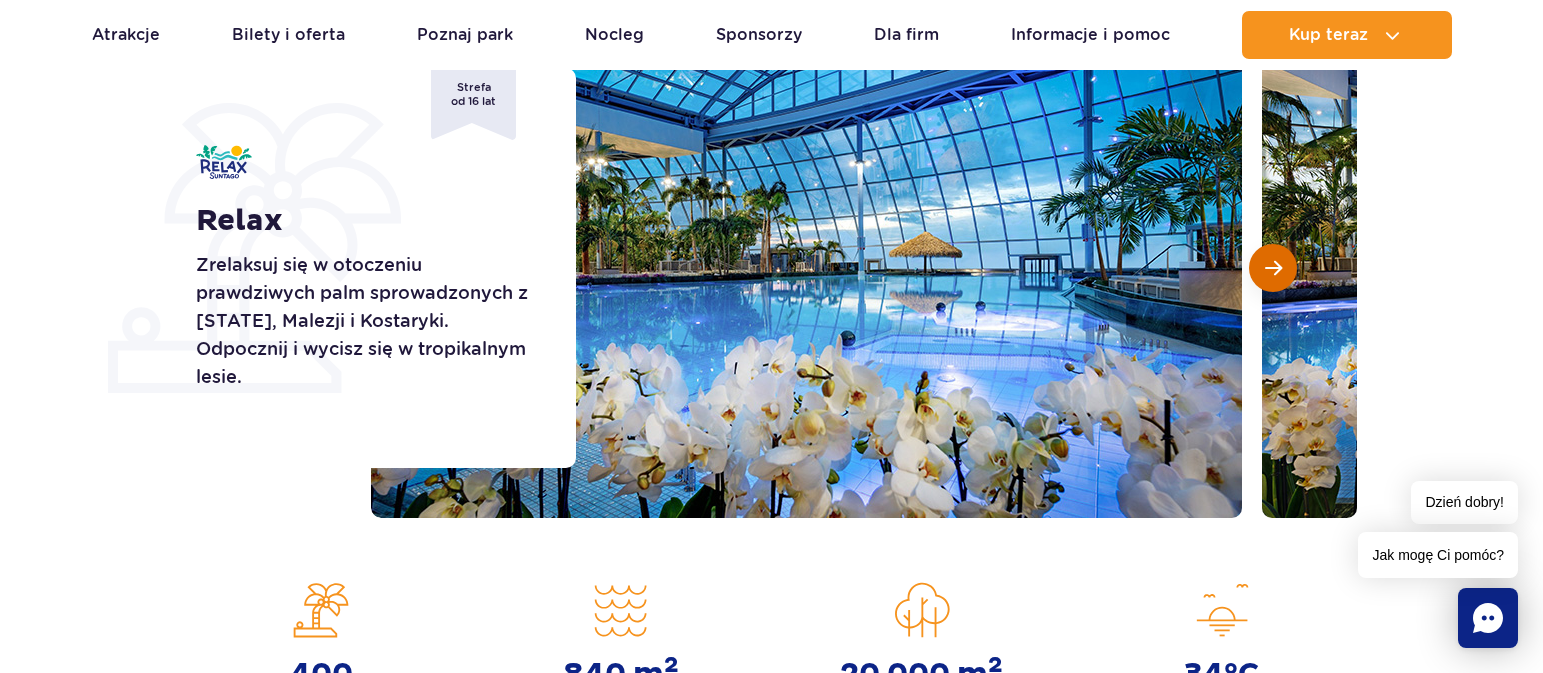 click at bounding box center [1273, 268] 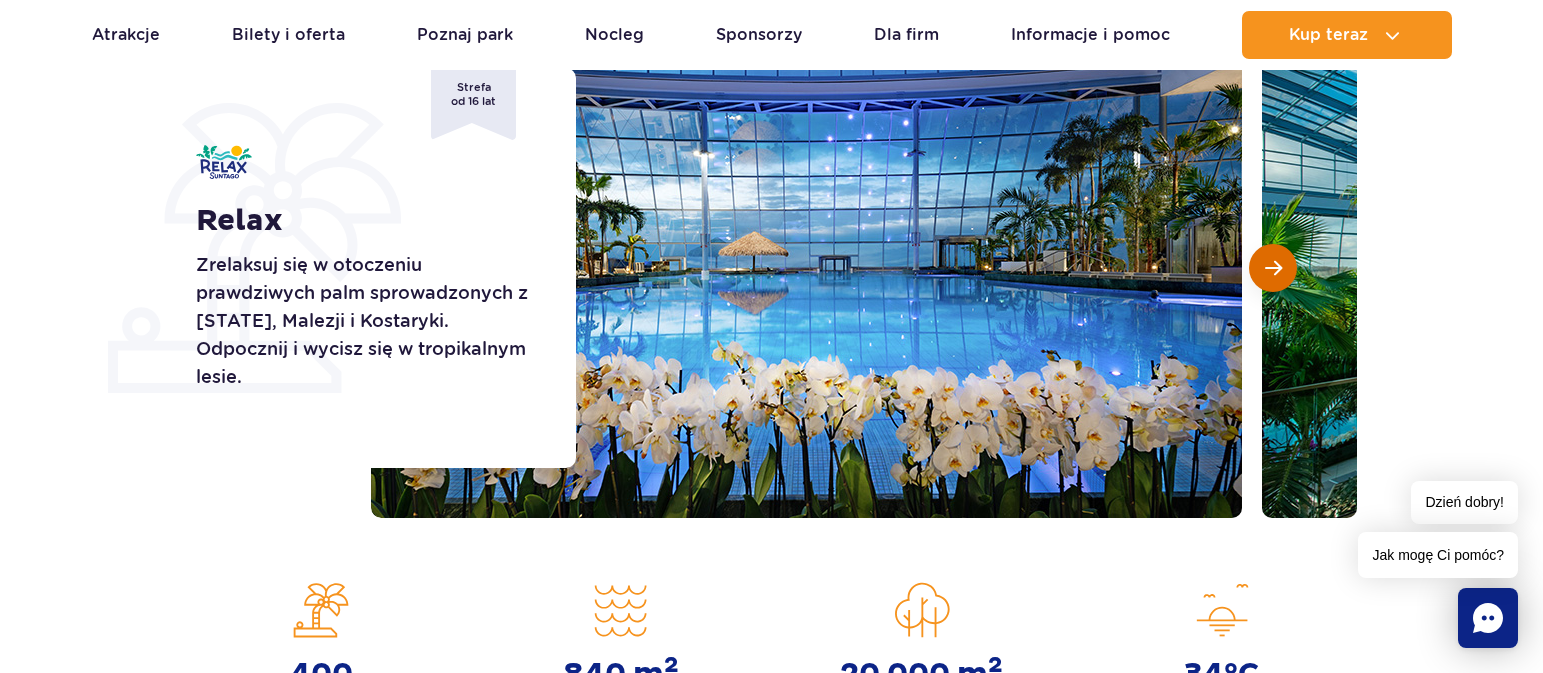 click at bounding box center [1273, 268] 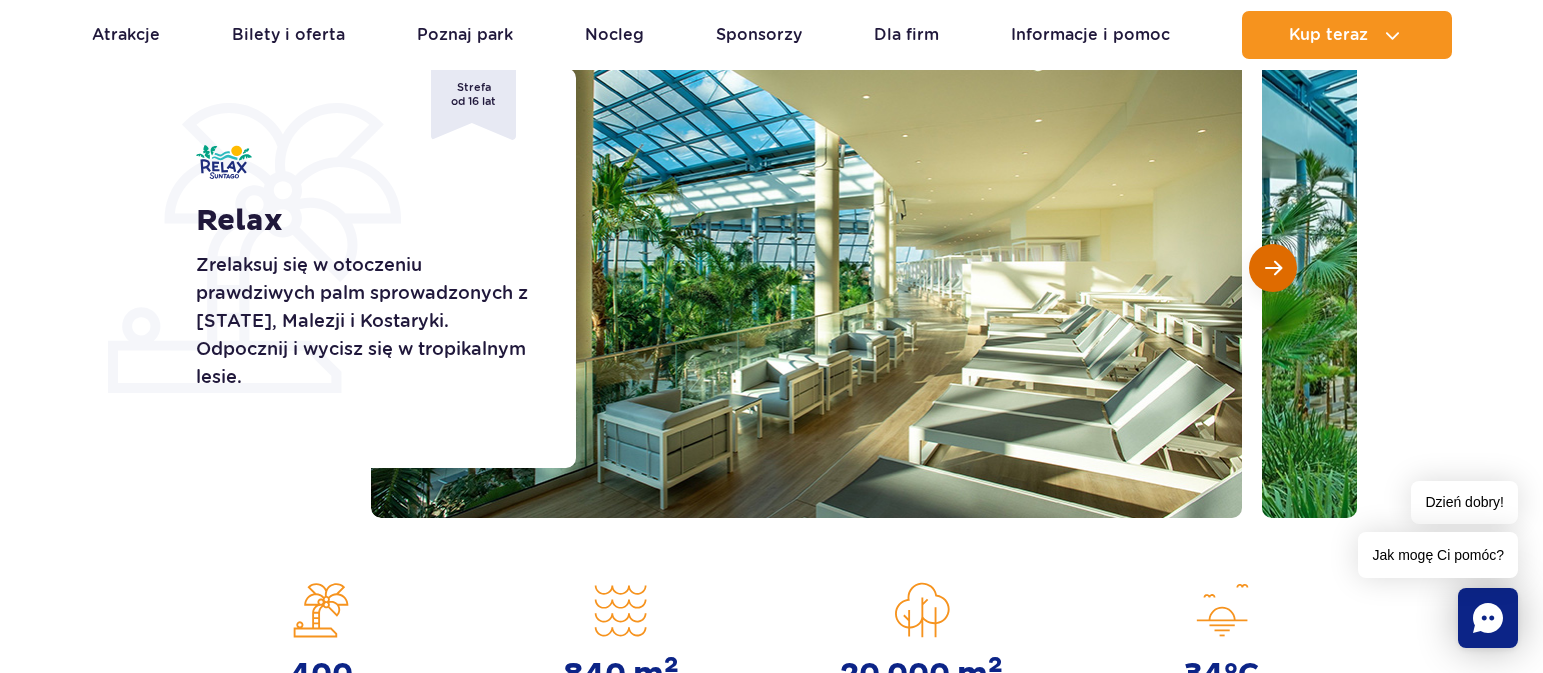 click at bounding box center (1273, 268) 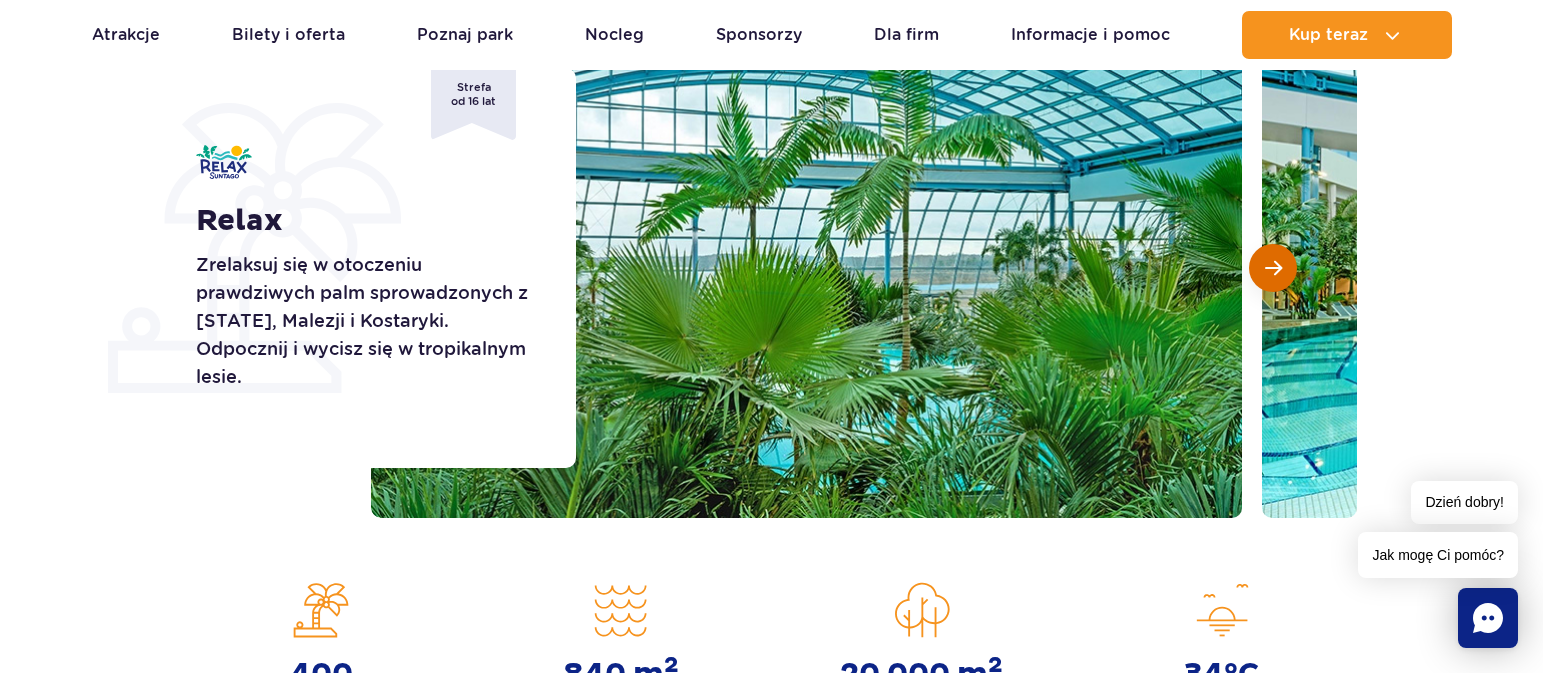 click at bounding box center (1273, 268) 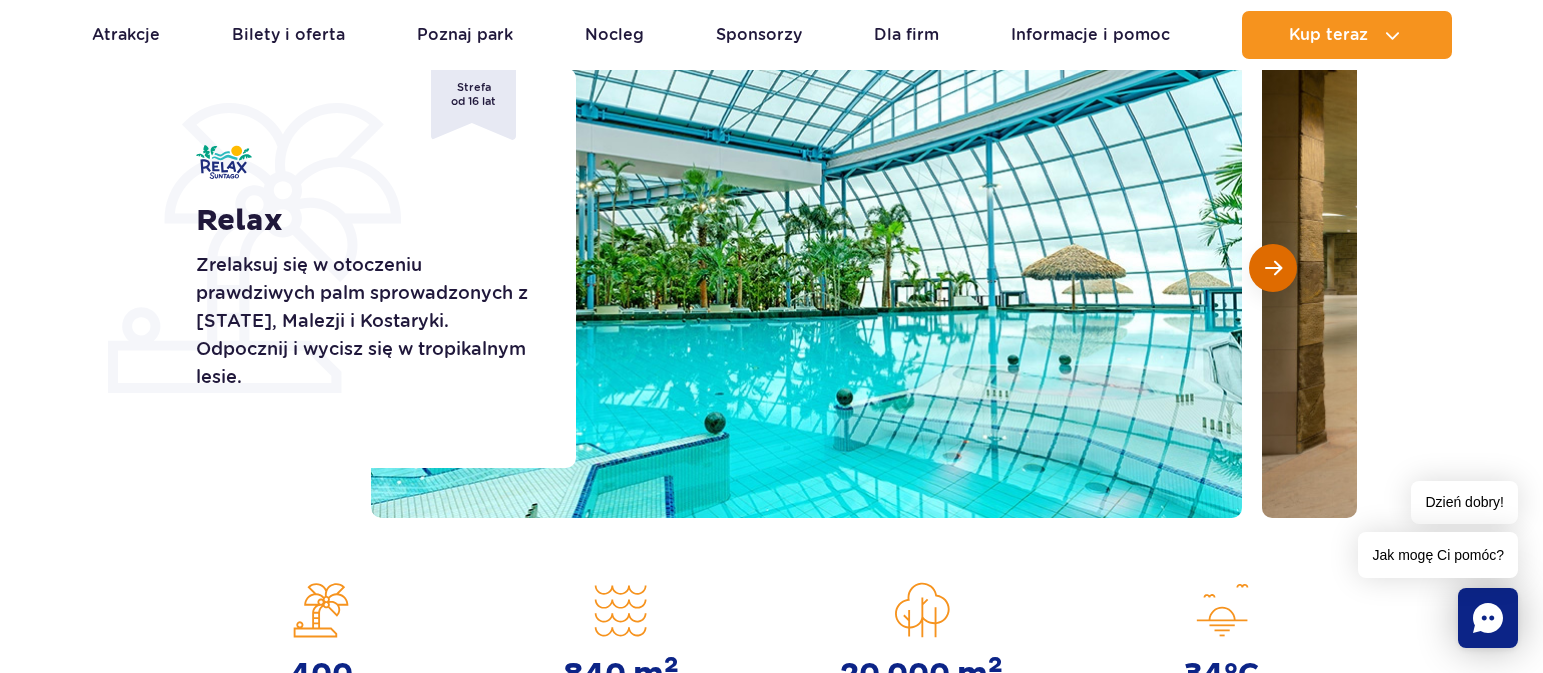 click at bounding box center (1273, 268) 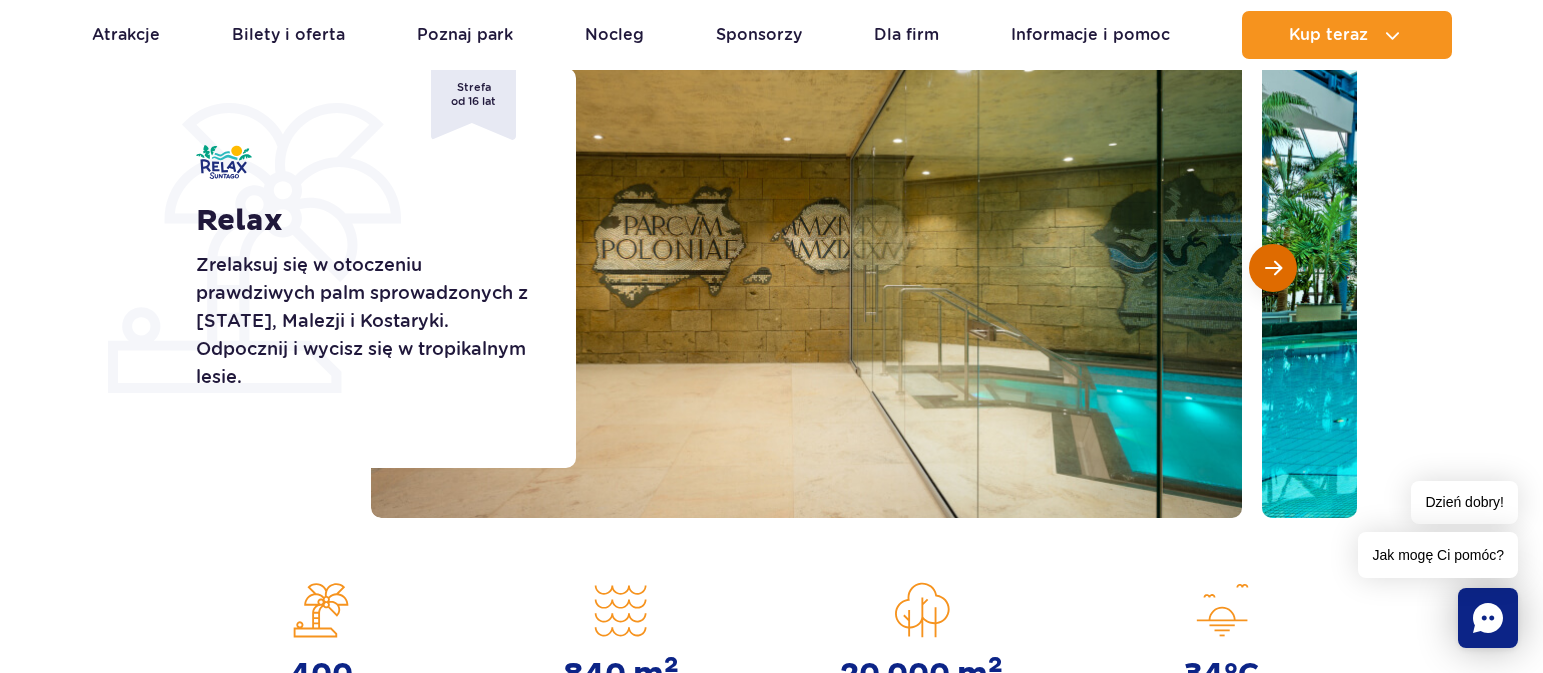 click at bounding box center (1273, 268) 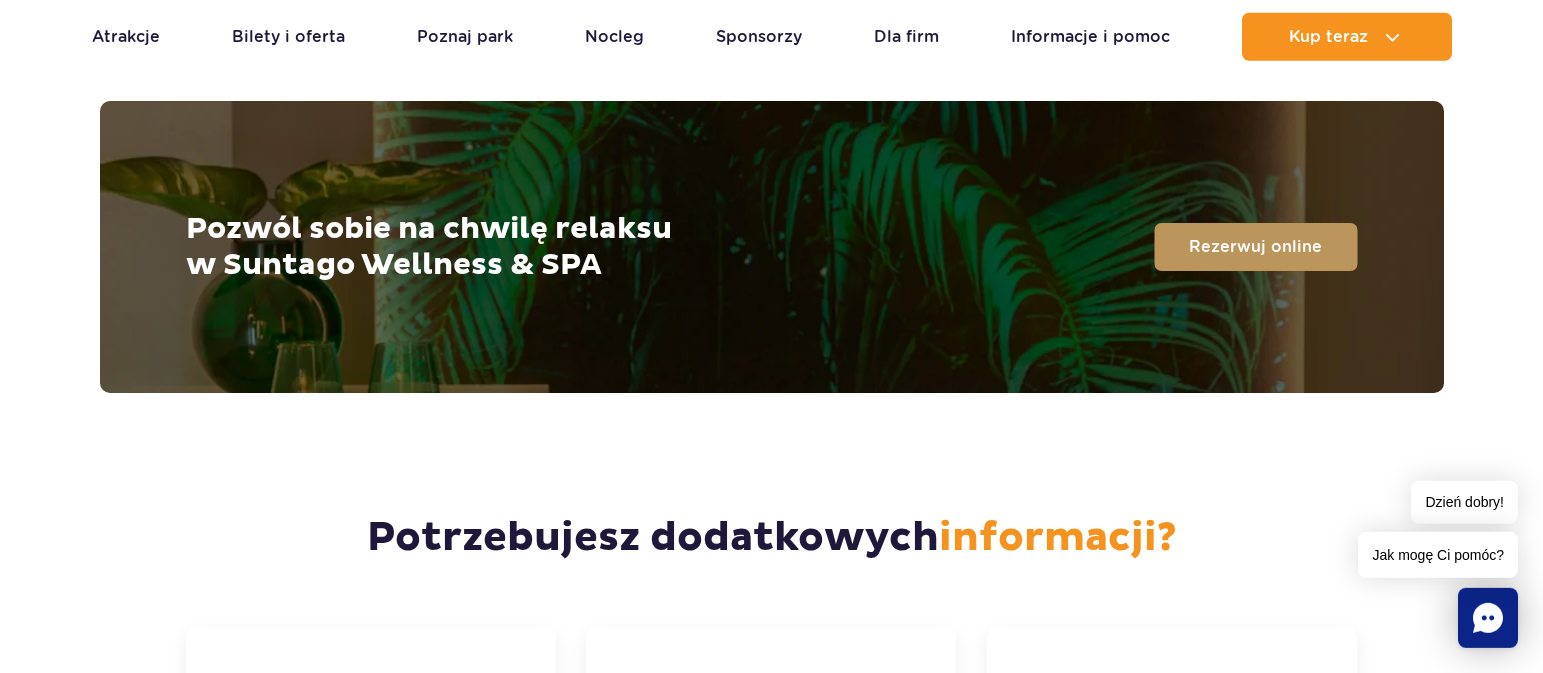 scroll, scrollTop: 4883, scrollLeft: 0, axis: vertical 